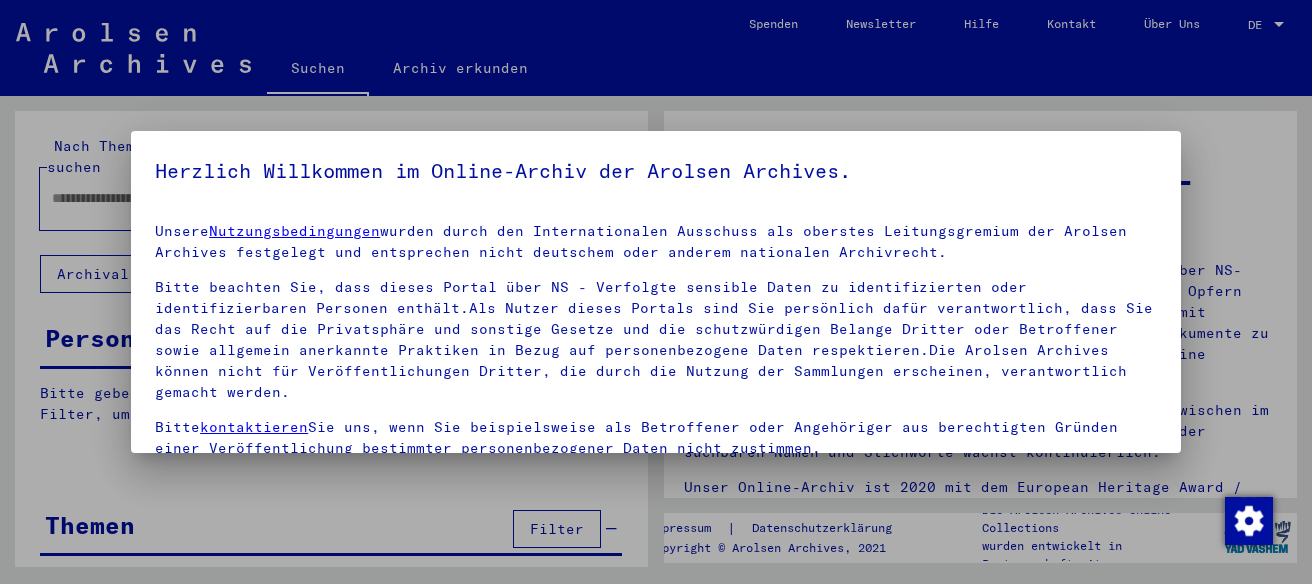 scroll, scrollTop: 0, scrollLeft: 0, axis: both 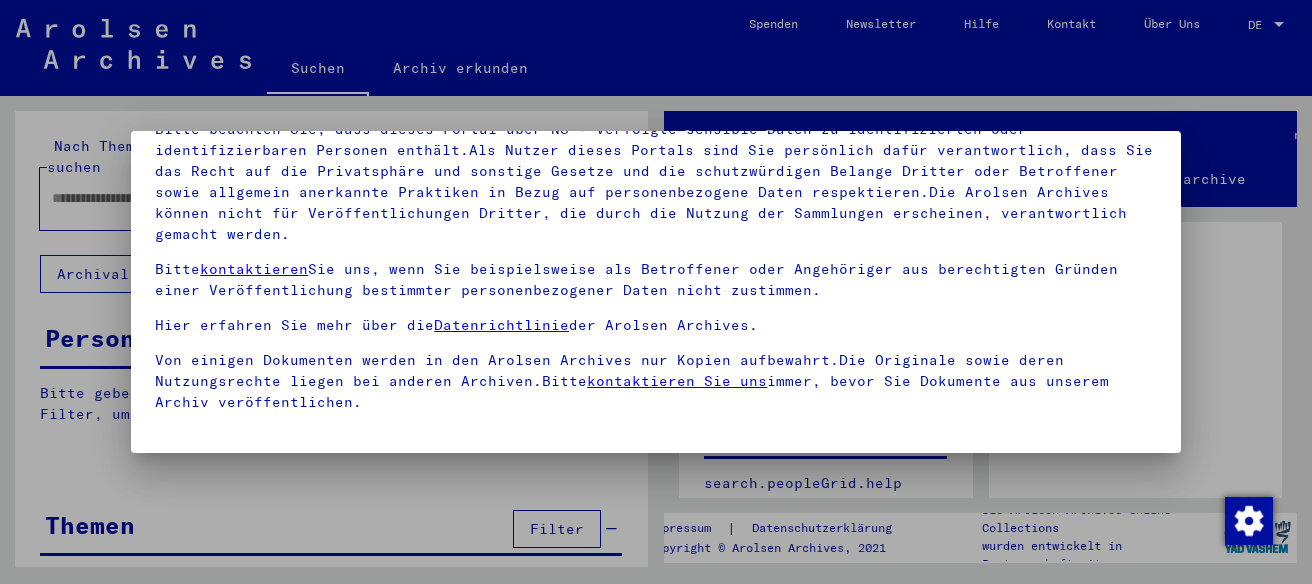 click on "Einverständniserklärung: Hiermit erkläre ich mich damit einverstanden, dass ich sensible personenbezogene Daten ausschließlich für wissenschaftliche Zwecke und in Übereinstimmung mit den geltenden nationalen Gesetzen und Bestimmungen nutze. Mir ist bewusst, dass ein Verstoß gegen diese Gesetze und/oder Bestimmungen strafrechtliche Konsequenzen nach sich ziehen kann." at bounding box center [668, 475] 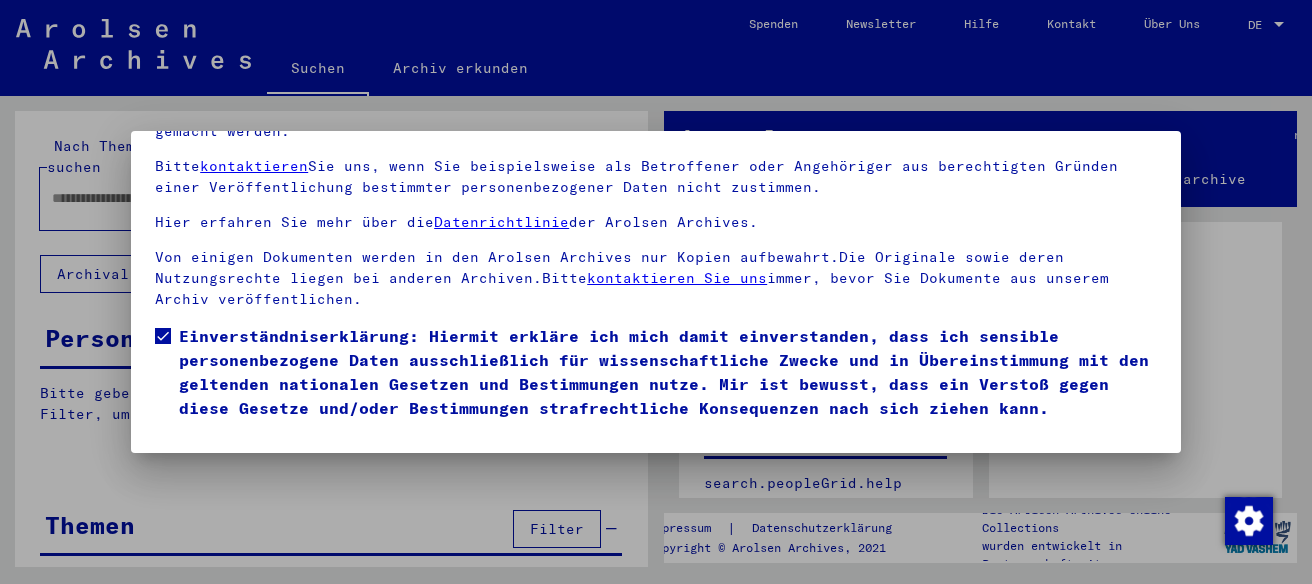 scroll, scrollTop: 121, scrollLeft: 0, axis: vertical 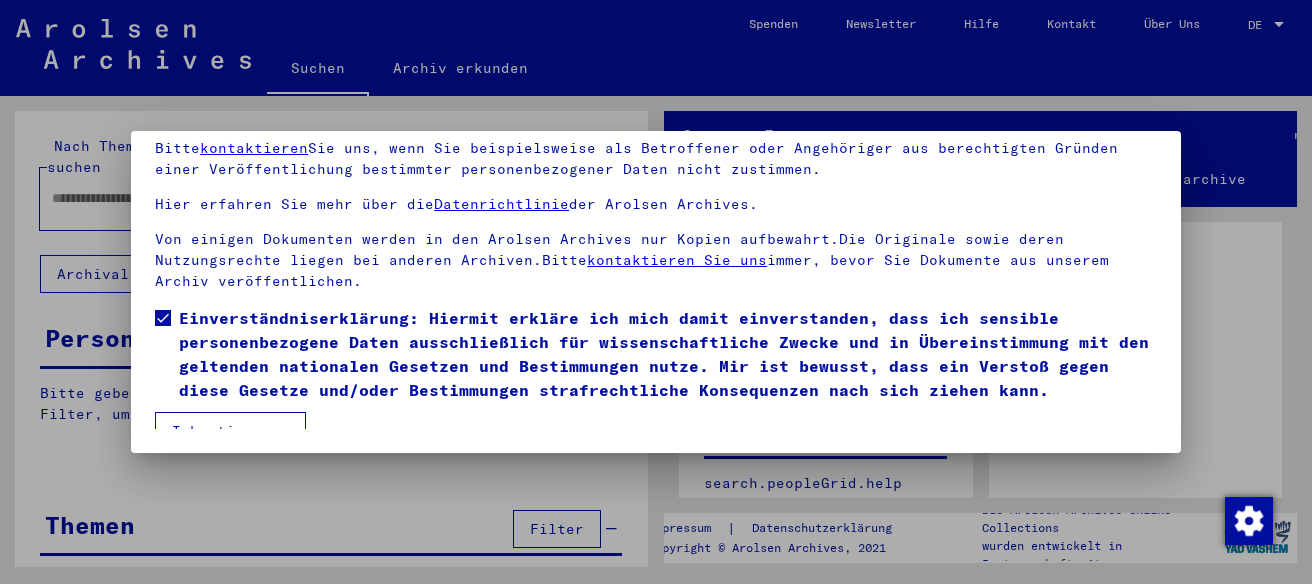 click on "Ich stimme zu" at bounding box center [230, 431] 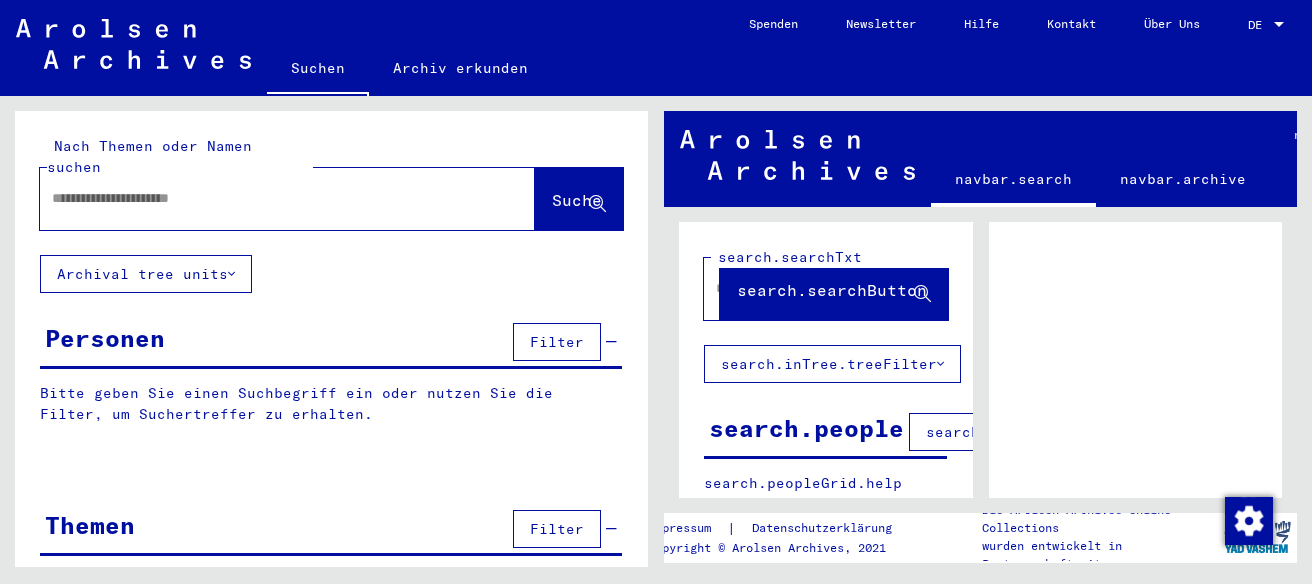 click at bounding box center [269, 198] 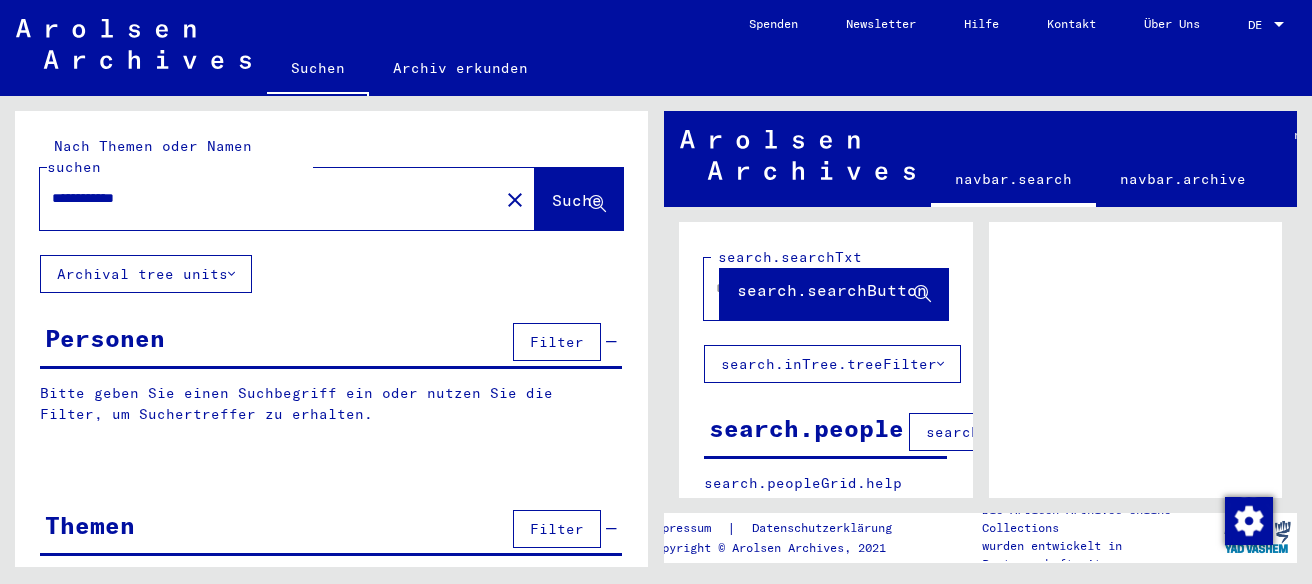 type on "**********" 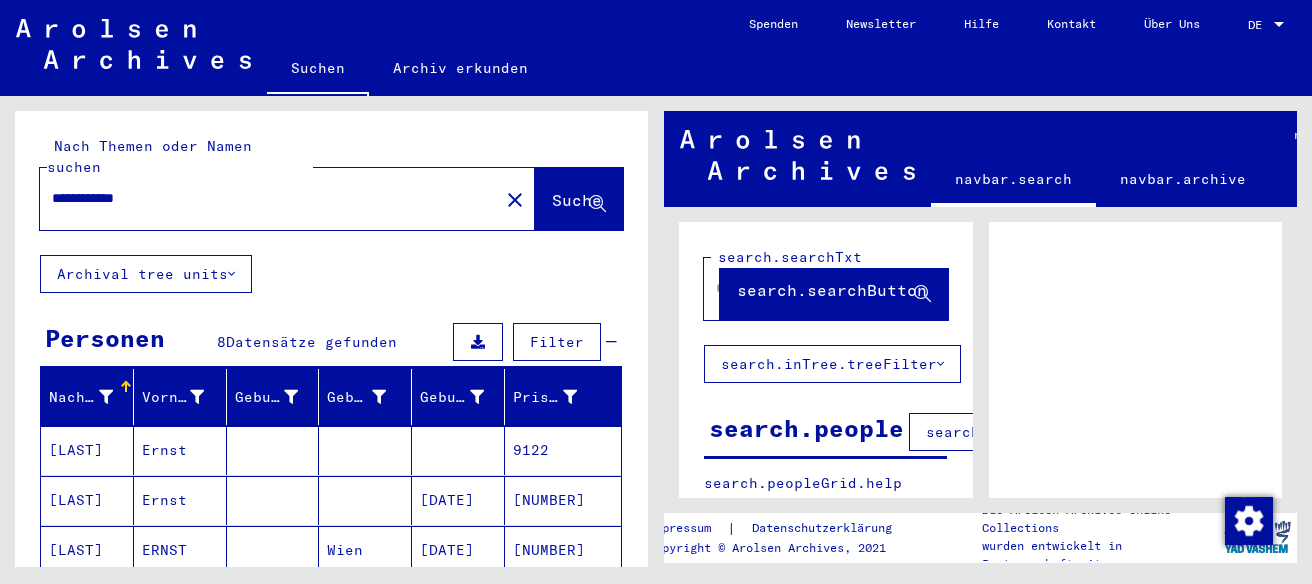 click on "[DATE]" at bounding box center (458, 550) 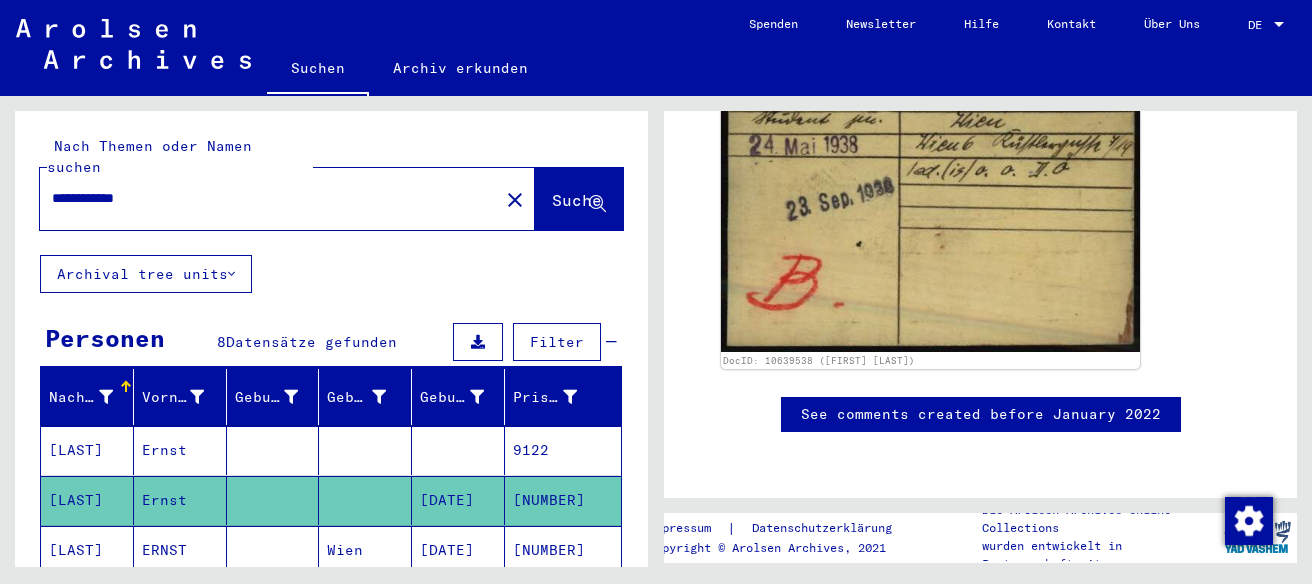scroll, scrollTop: 523, scrollLeft: 0, axis: vertical 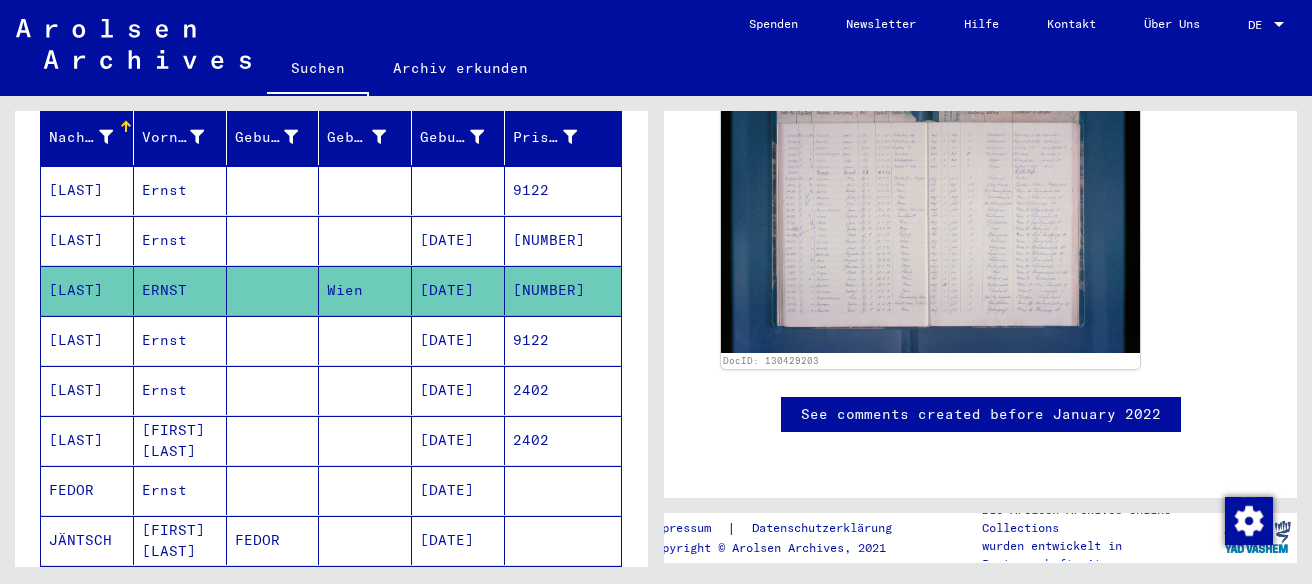 click on "[DATE]" at bounding box center (458, 390) 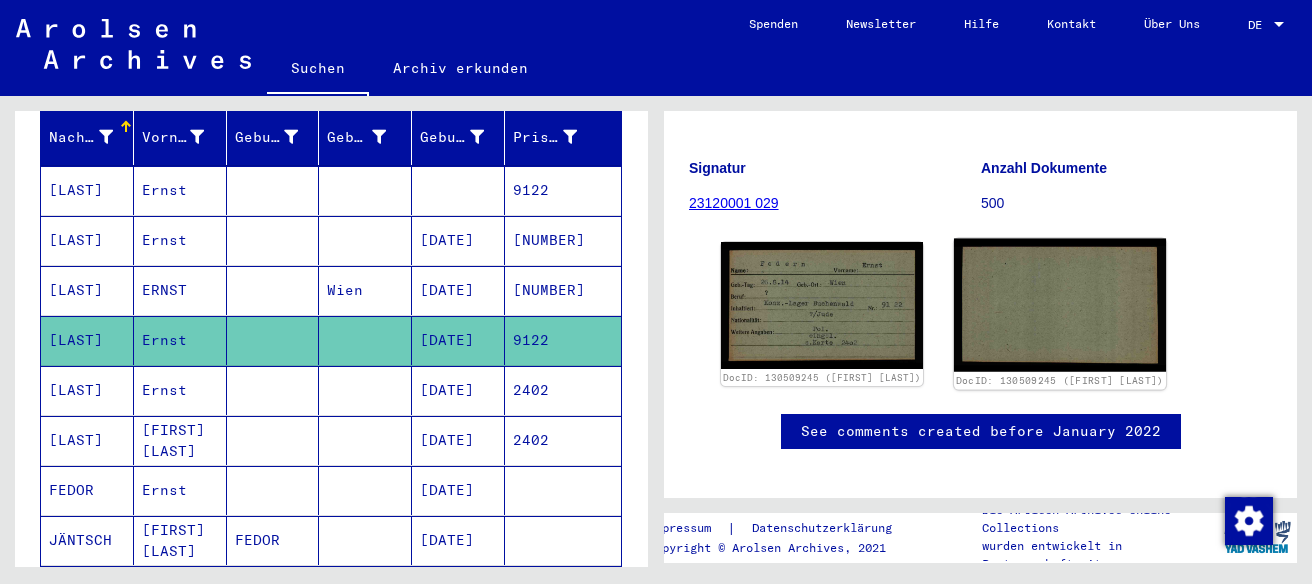 scroll, scrollTop: 229, scrollLeft: 0, axis: vertical 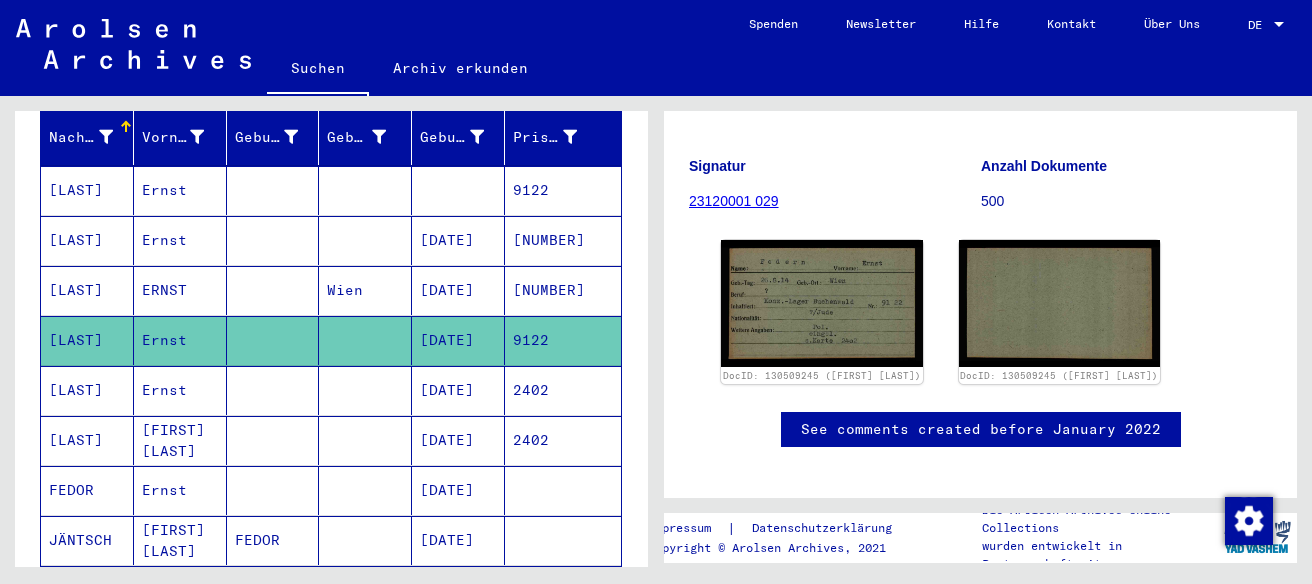 click on "[DATE]" at bounding box center (458, 440) 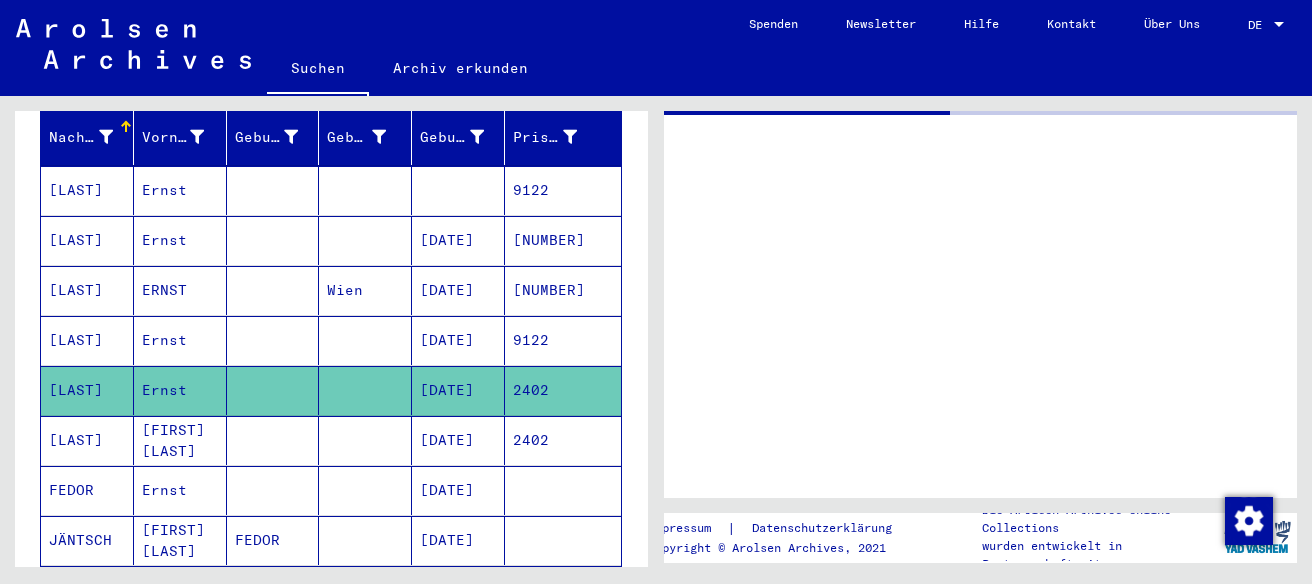 scroll, scrollTop: 0, scrollLeft: 0, axis: both 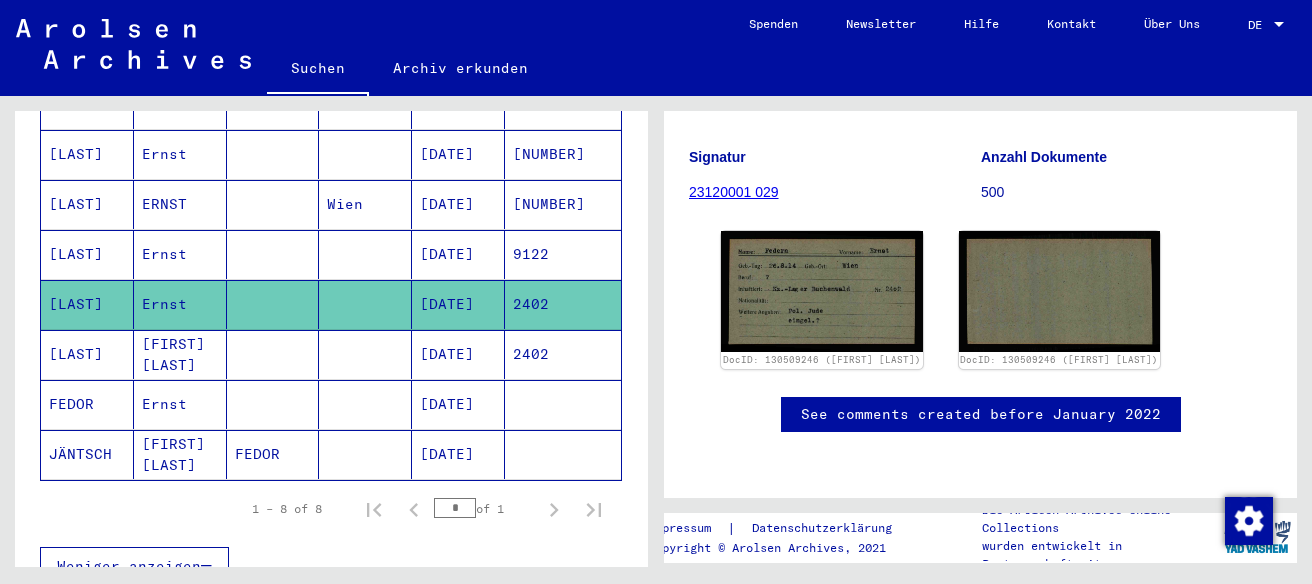 click on "2402" at bounding box center [563, 404] 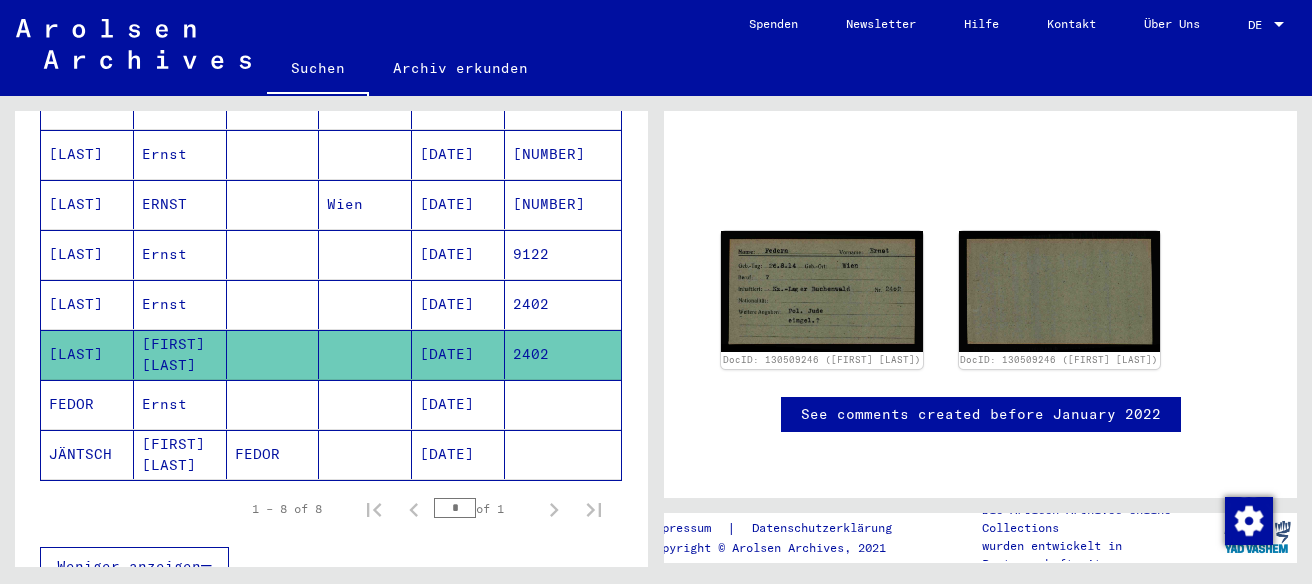 scroll, scrollTop: 137, scrollLeft: 0, axis: vertical 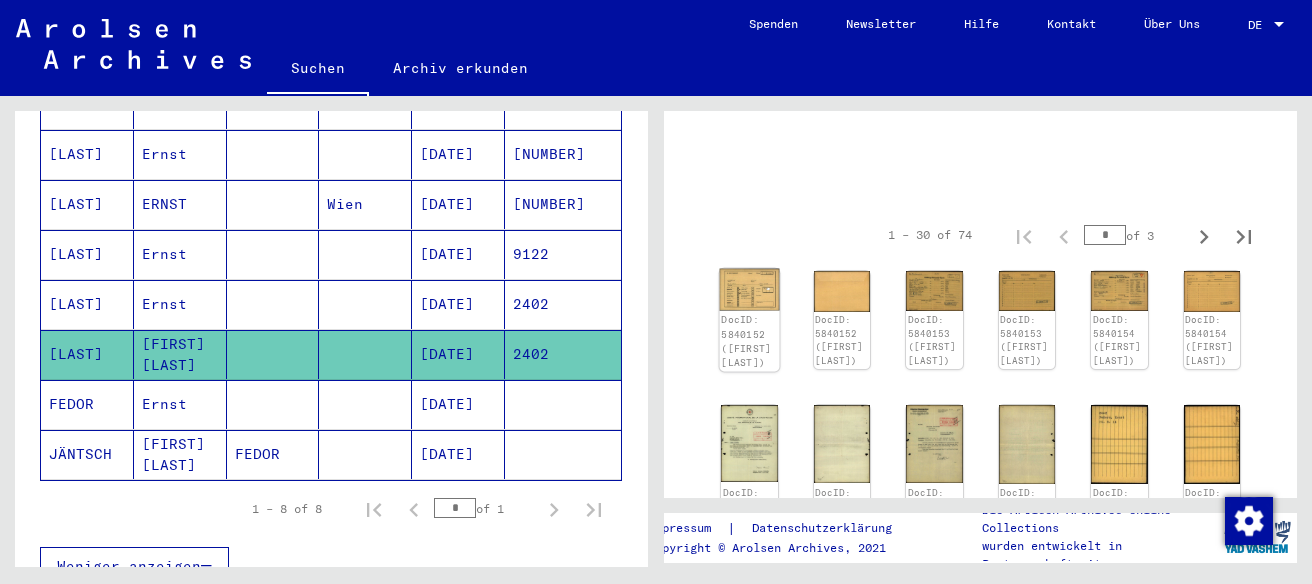 click 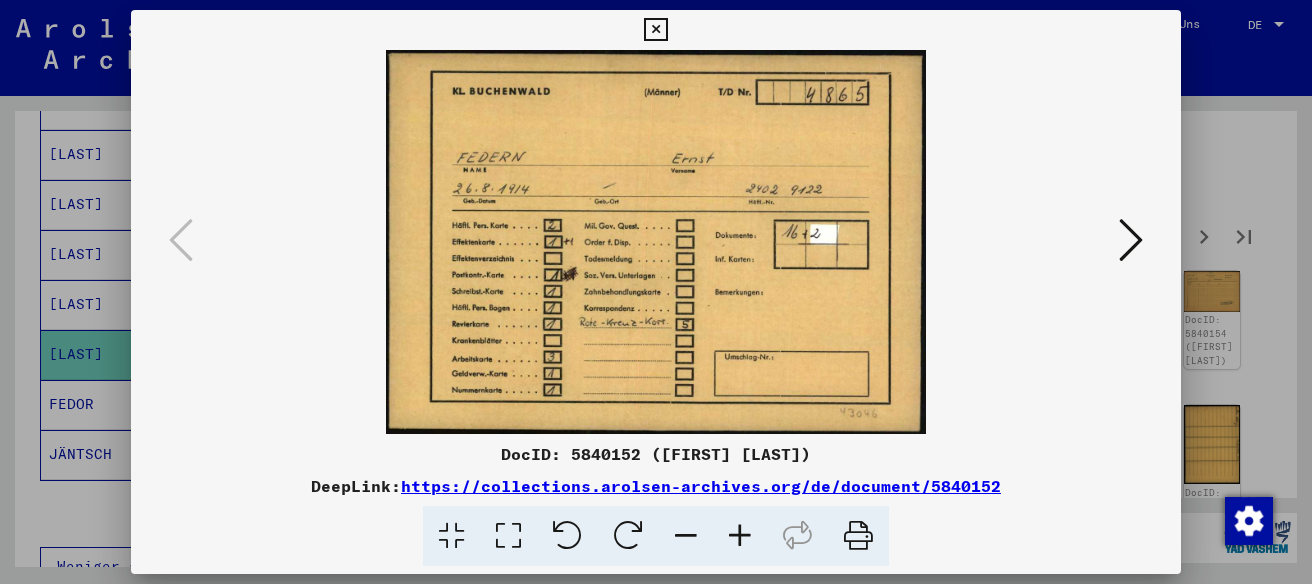 click at bounding box center (1131, 240) 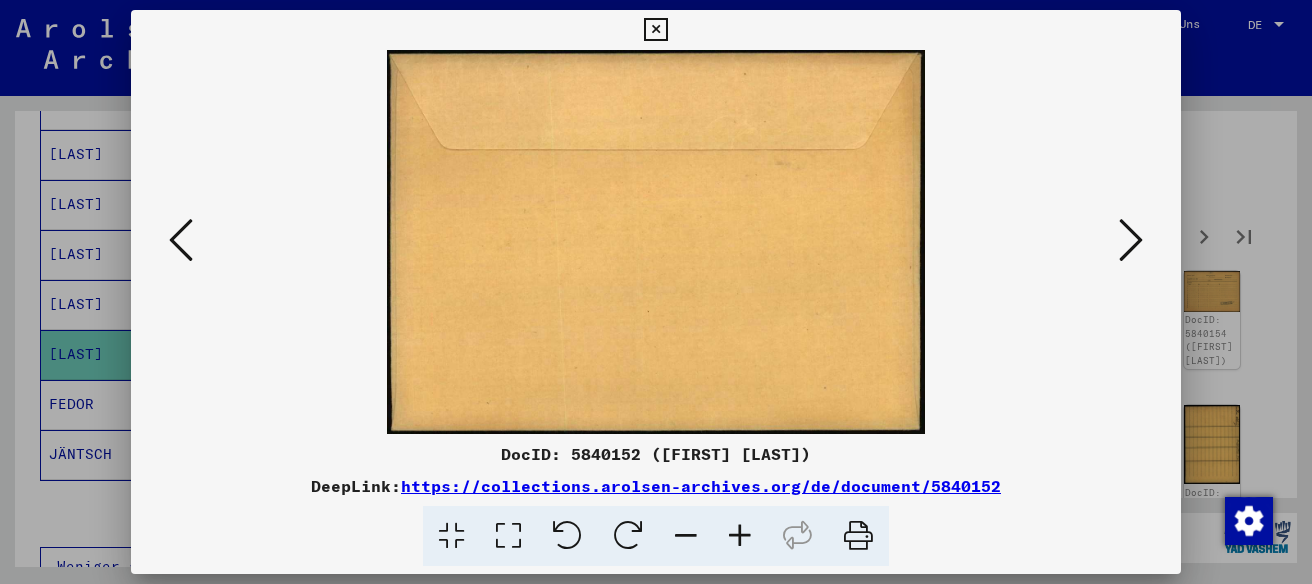 click at bounding box center (1131, 240) 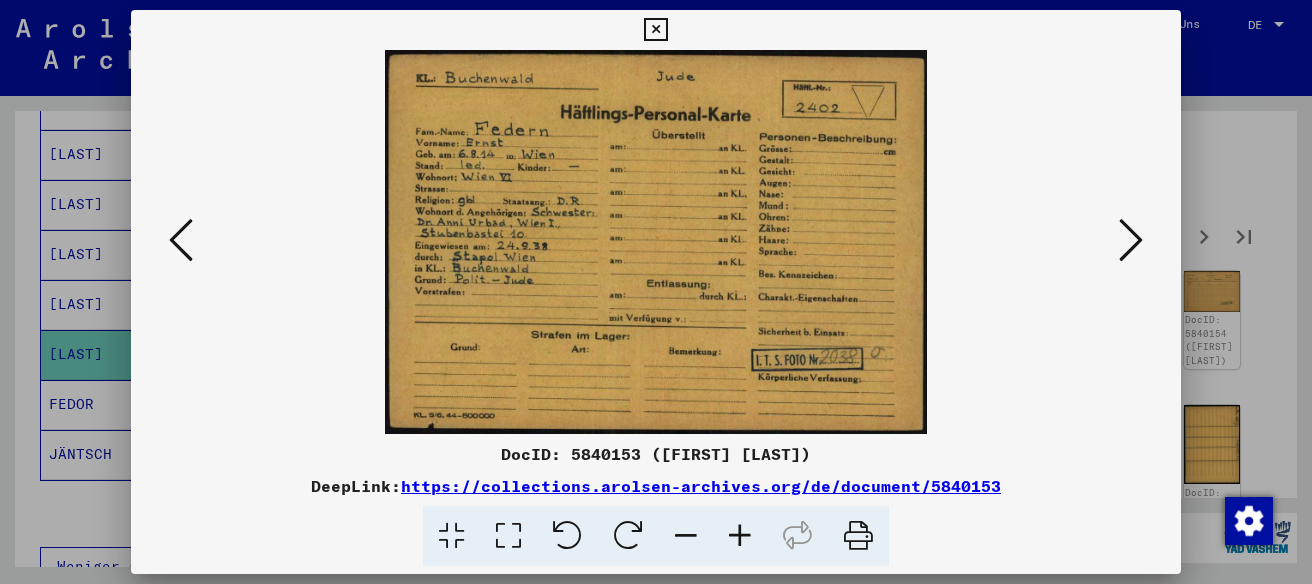 click at bounding box center (1131, 240) 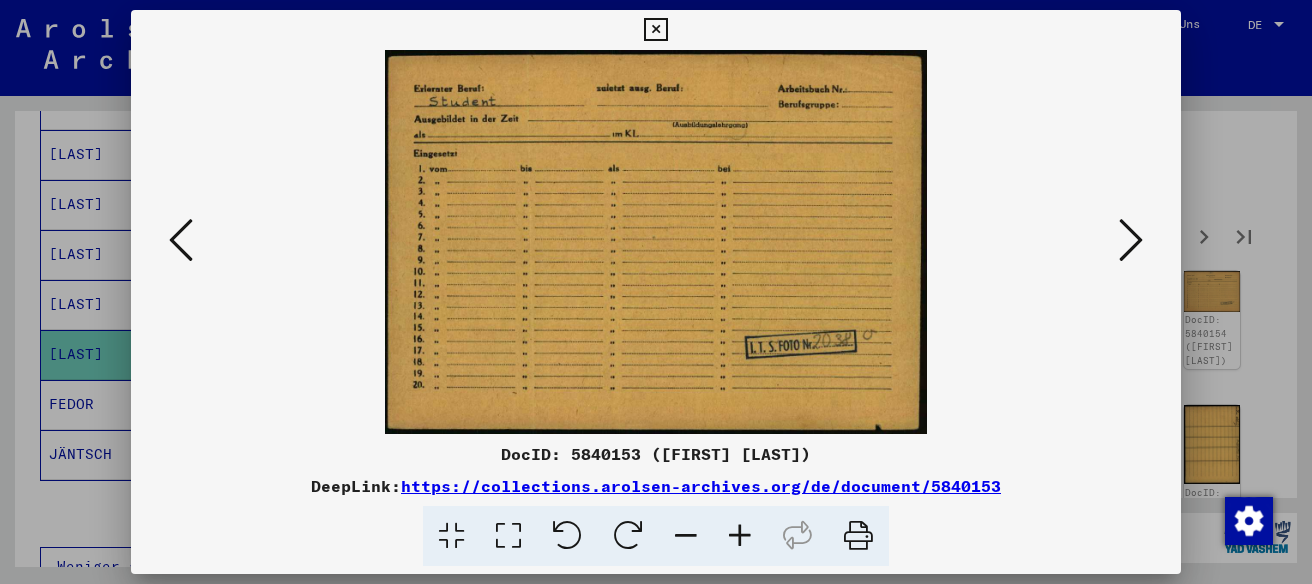 click at bounding box center [1131, 240] 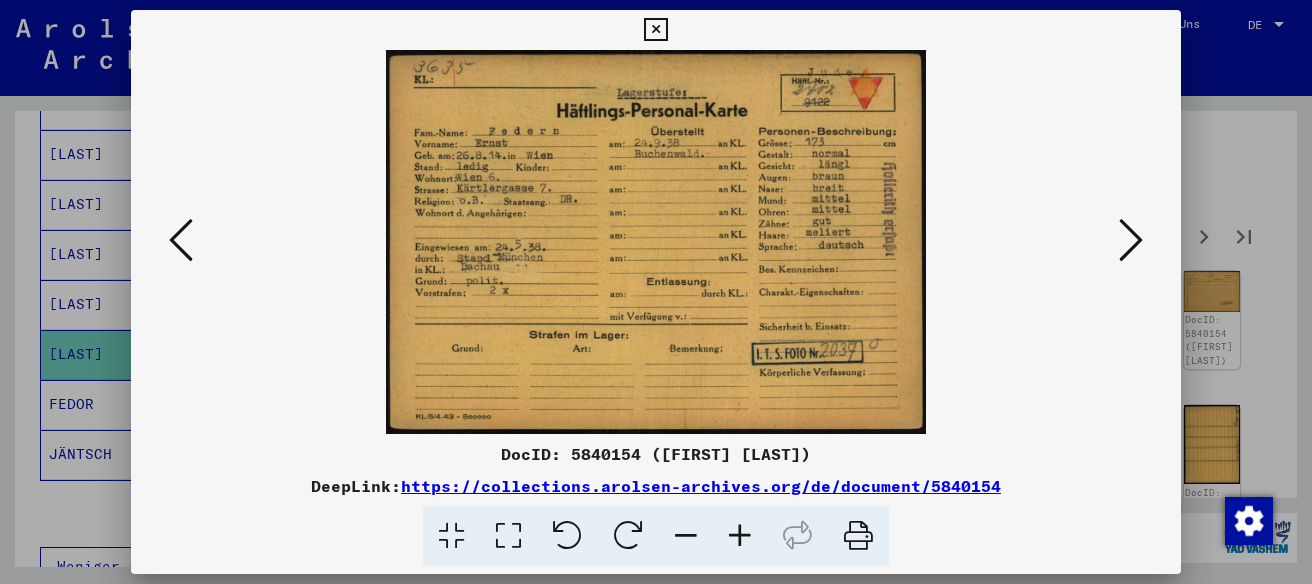 click at bounding box center [656, 242] 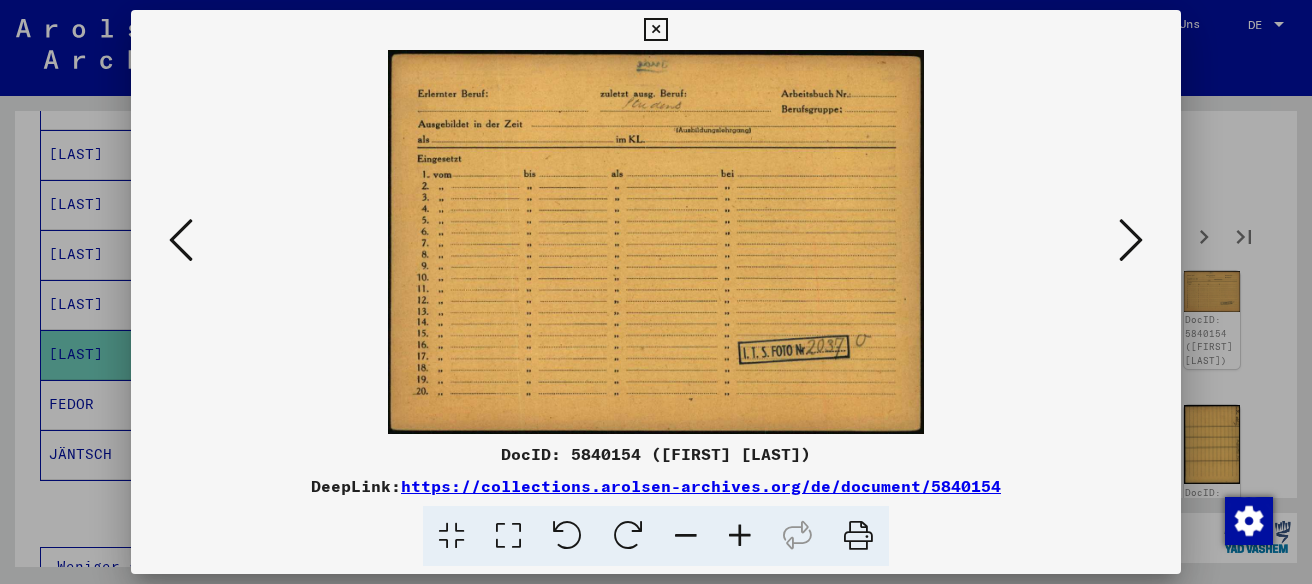 click at bounding box center (1131, 240) 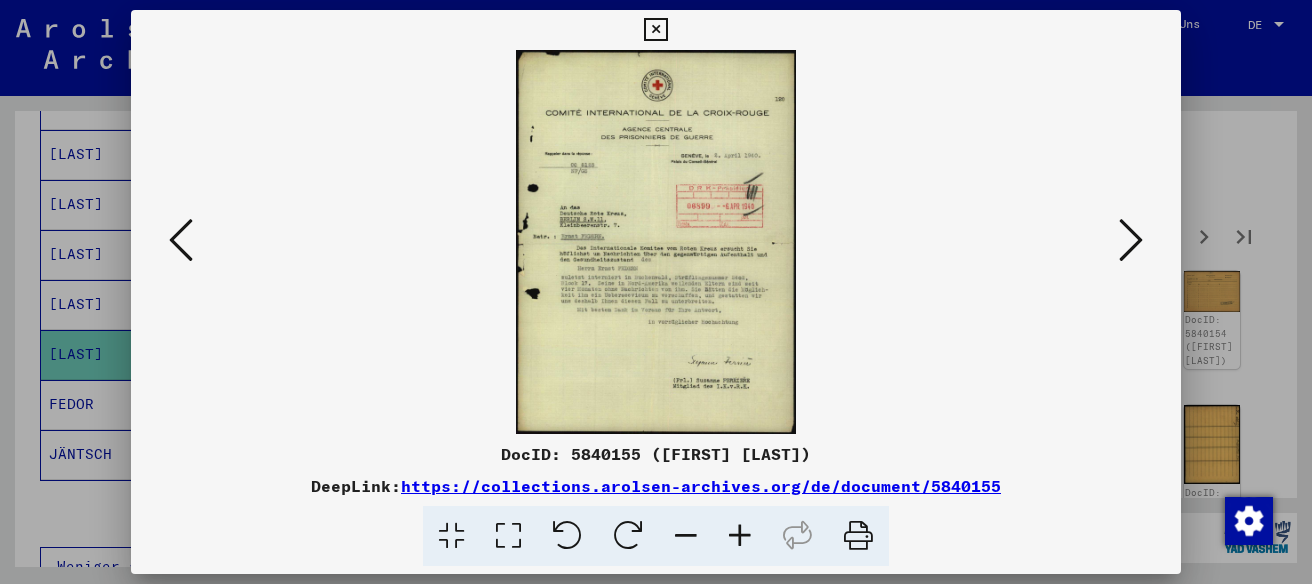 click at bounding box center (1131, 240) 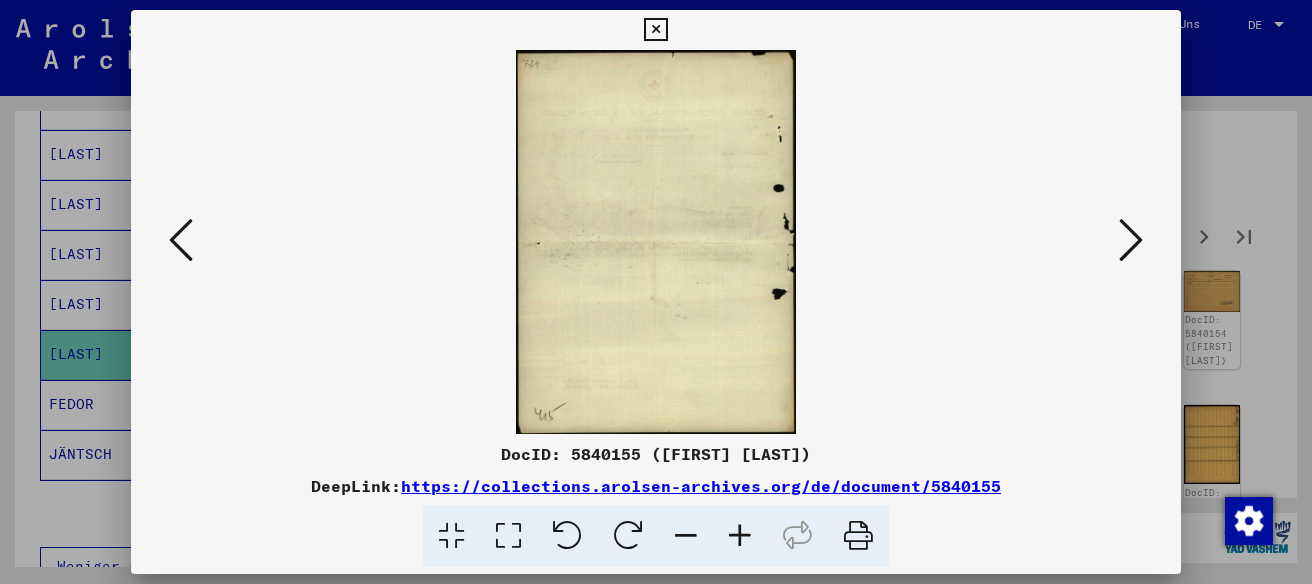 click at bounding box center [1131, 240] 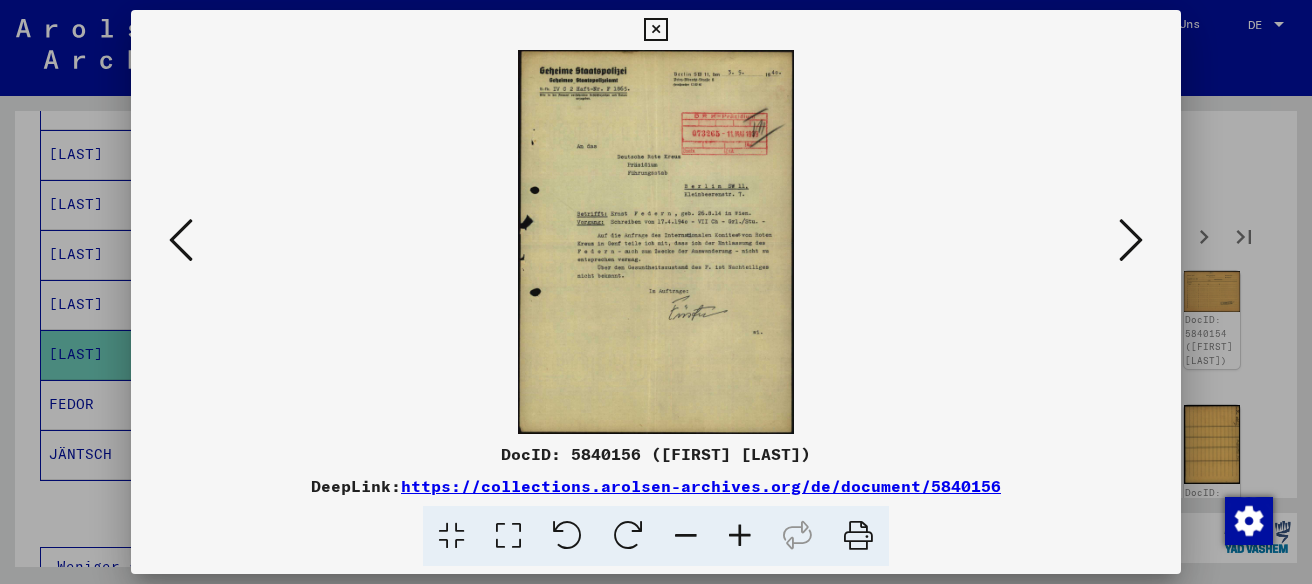 click at bounding box center (1131, 240) 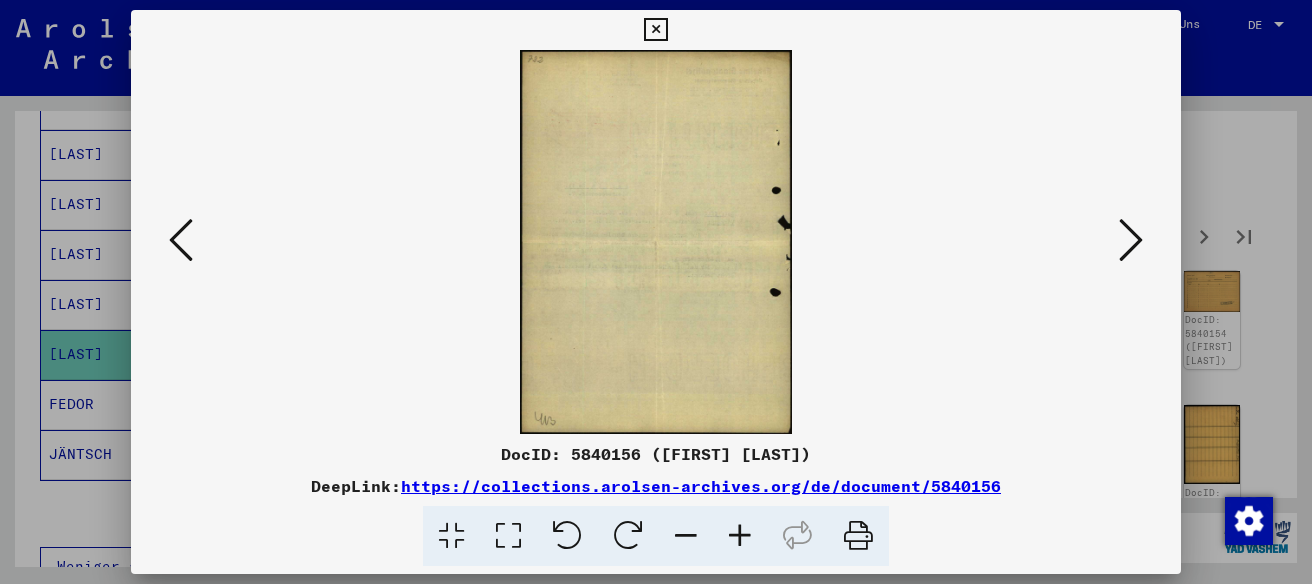 click at bounding box center [1131, 240] 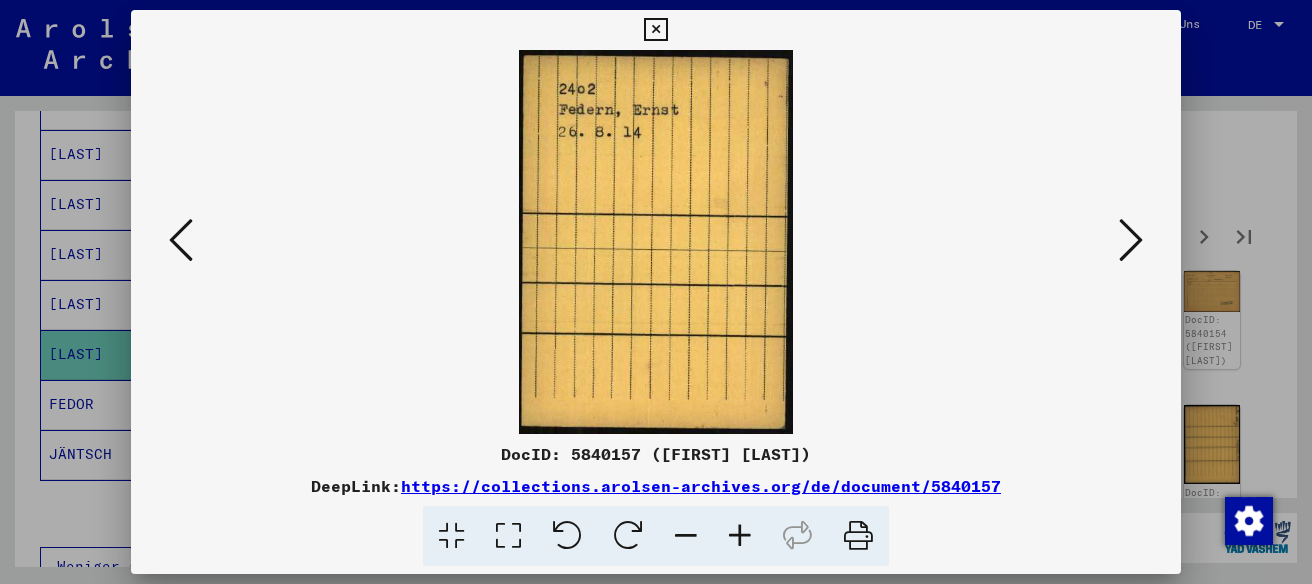 click at bounding box center (1131, 240) 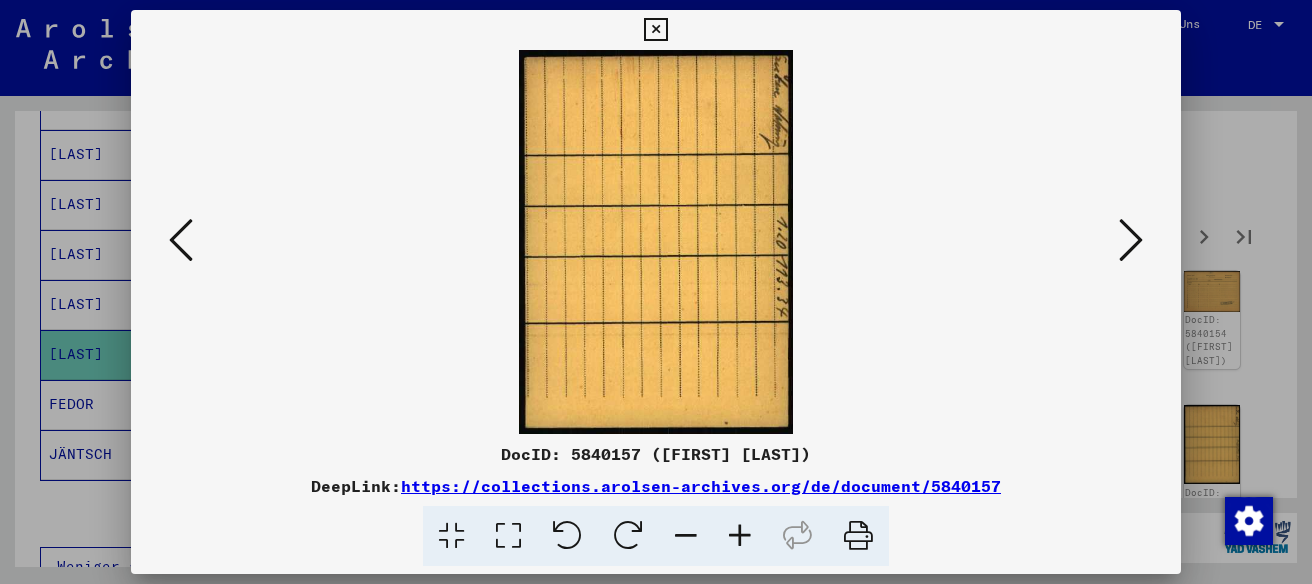 click at bounding box center (1131, 240) 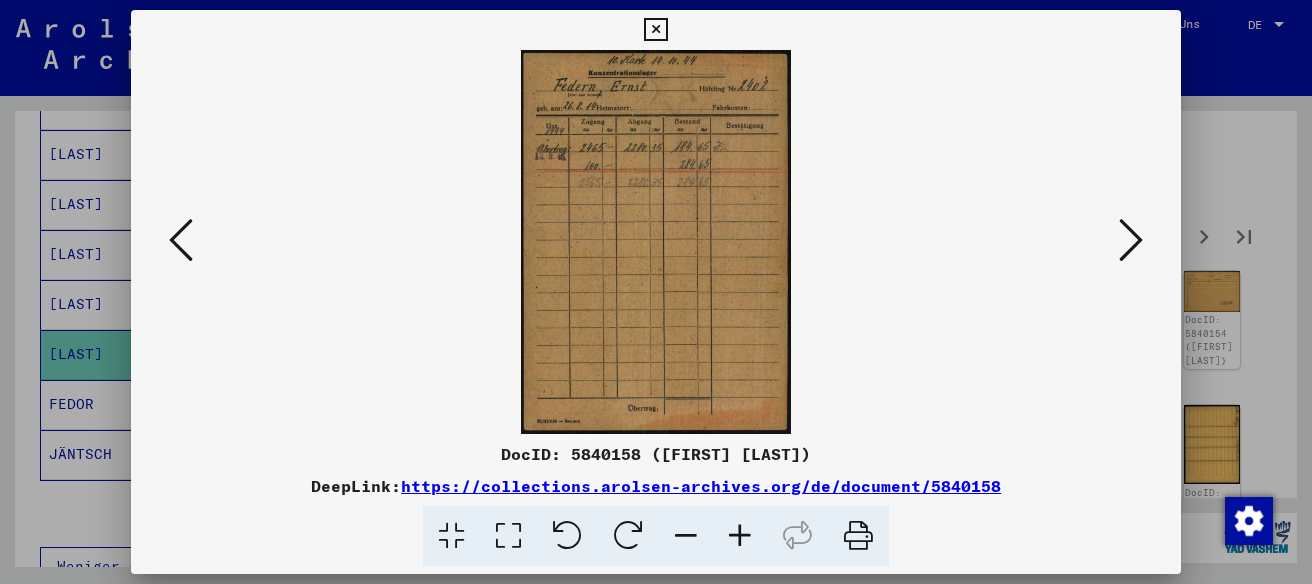 click at bounding box center (1131, 240) 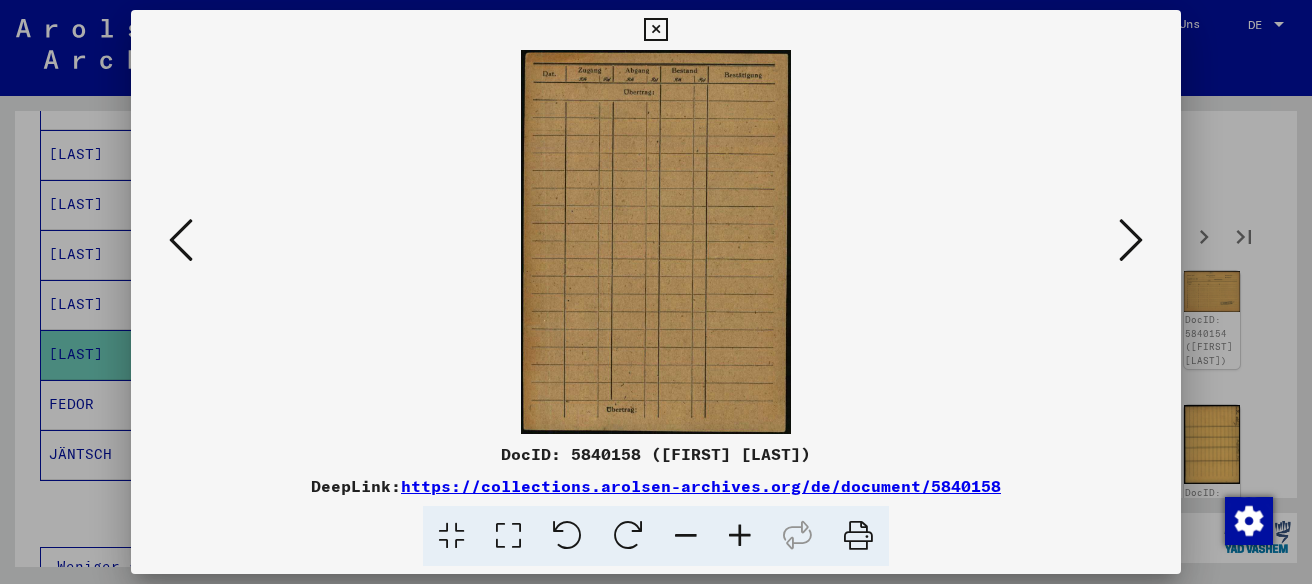 click at bounding box center [1131, 240] 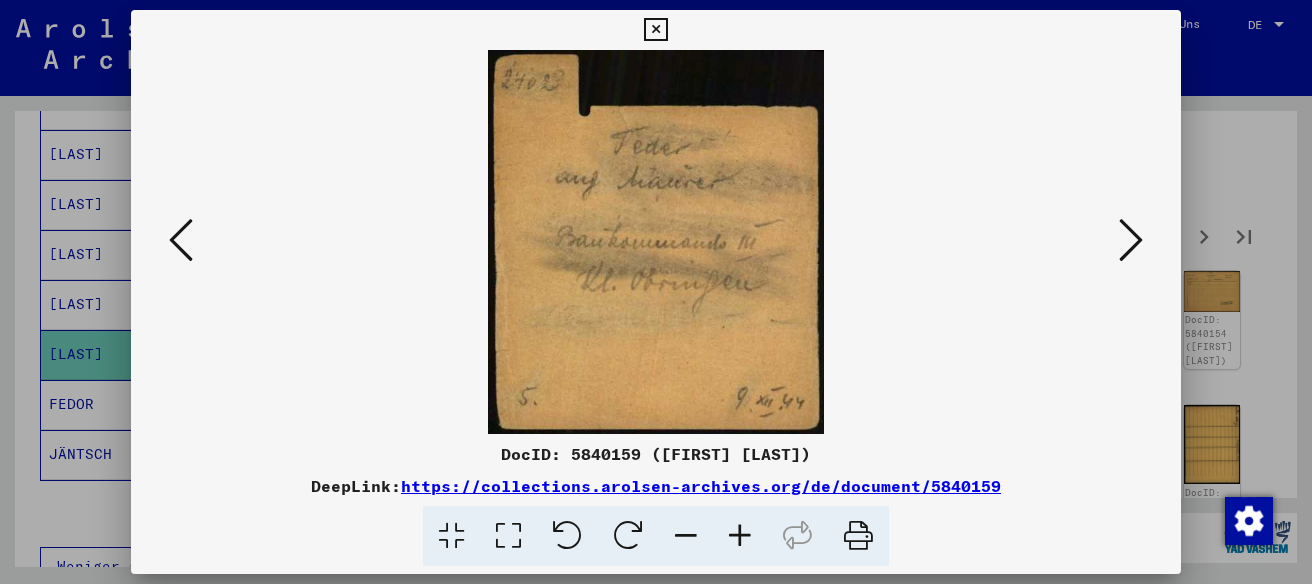 click at bounding box center [1131, 240] 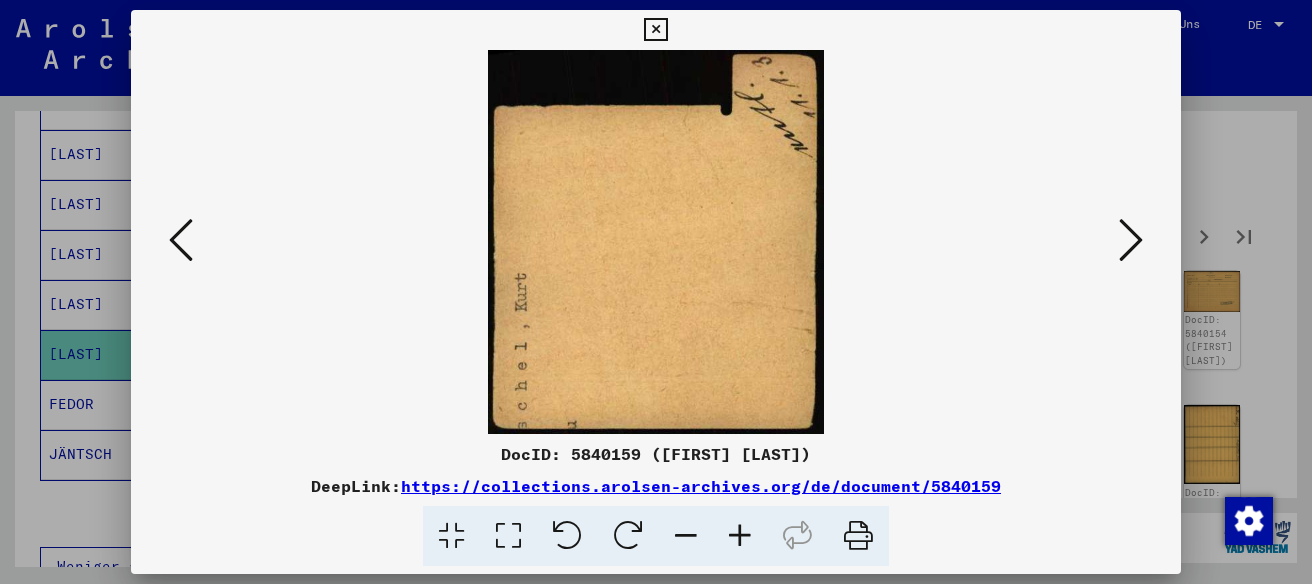 click at bounding box center (1131, 240) 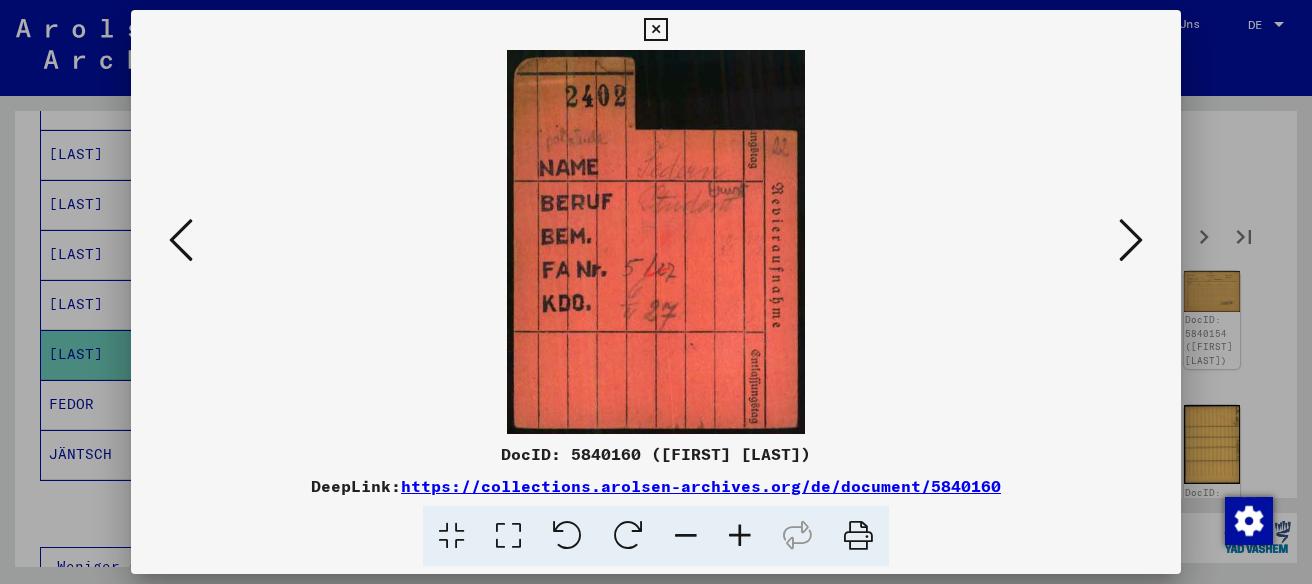 click at bounding box center [1131, 240] 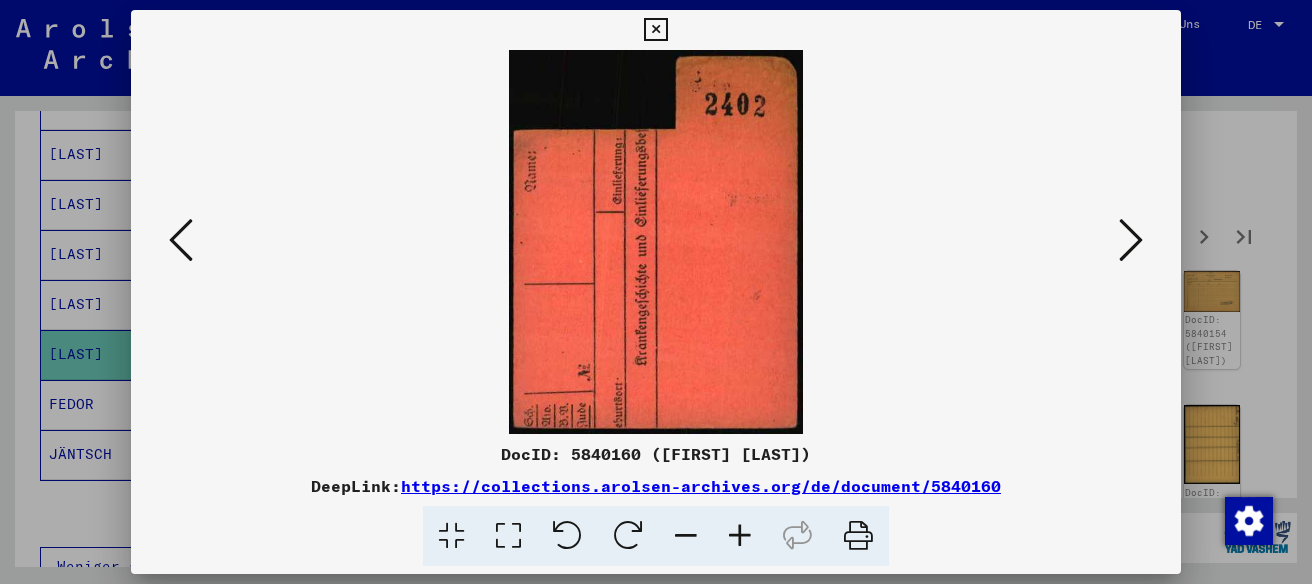 click at bounding box center [1131, 240] 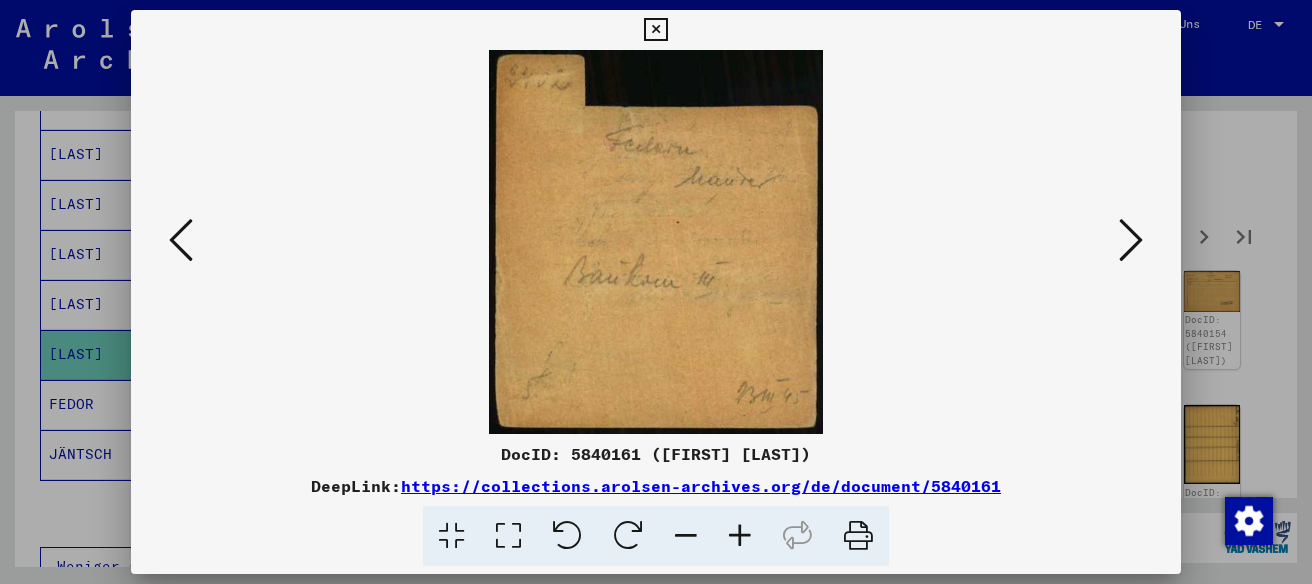 click at bounding box center (1131, 240) 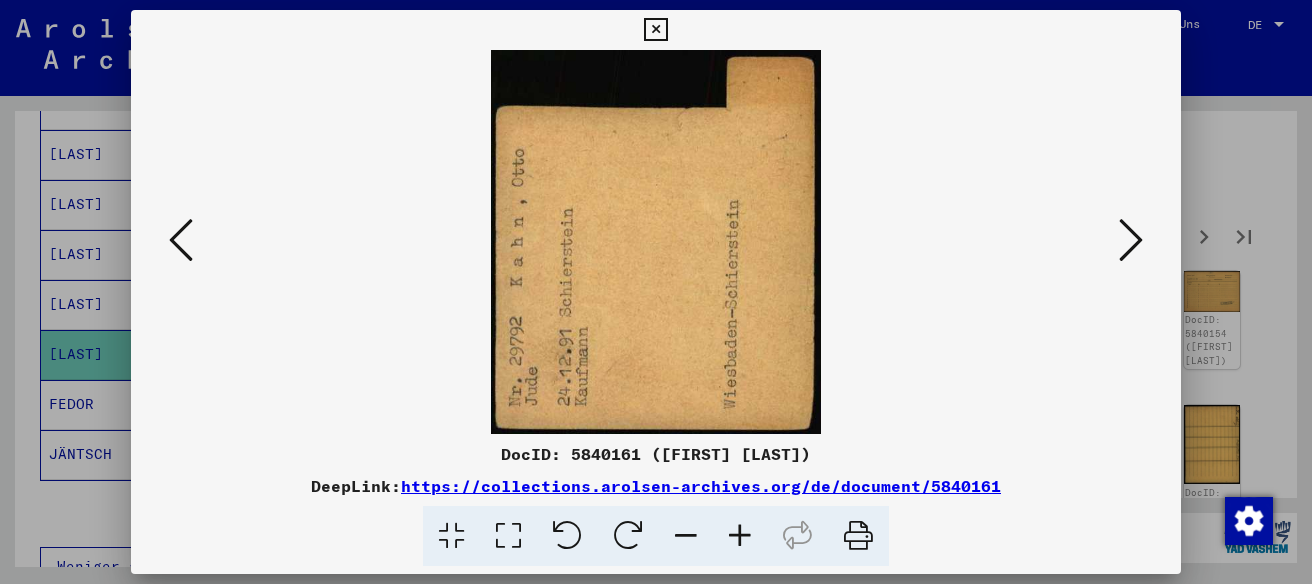 click at bounding box center [1131, 240] 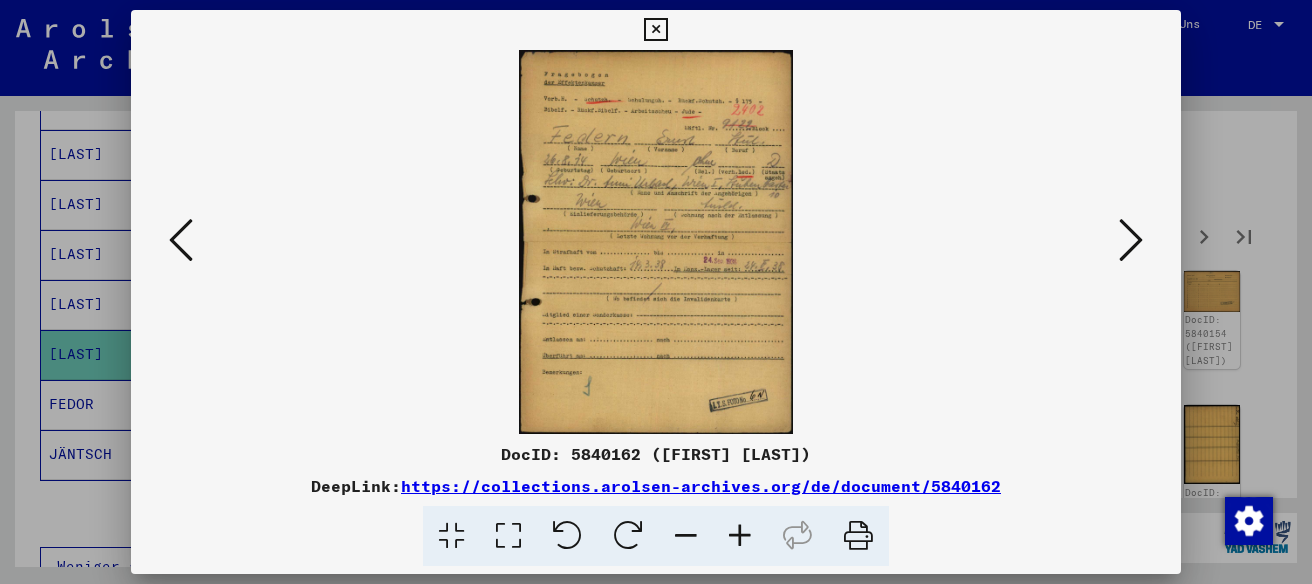 click at bounding box center [1131, 240] 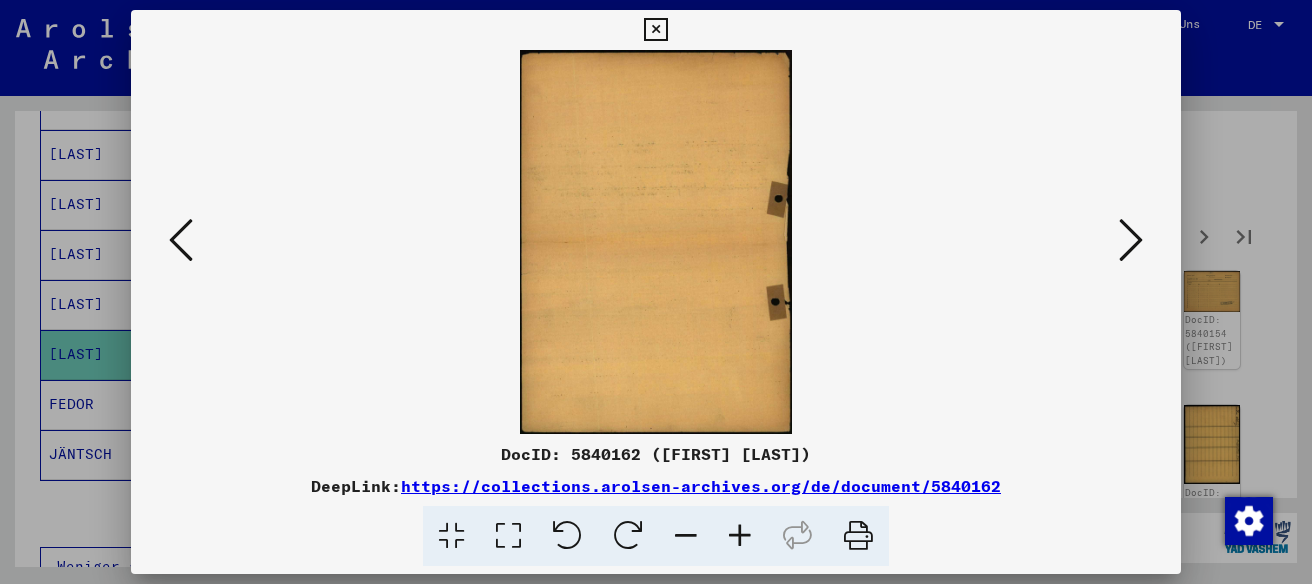 click at bounding box center [1131, 240] 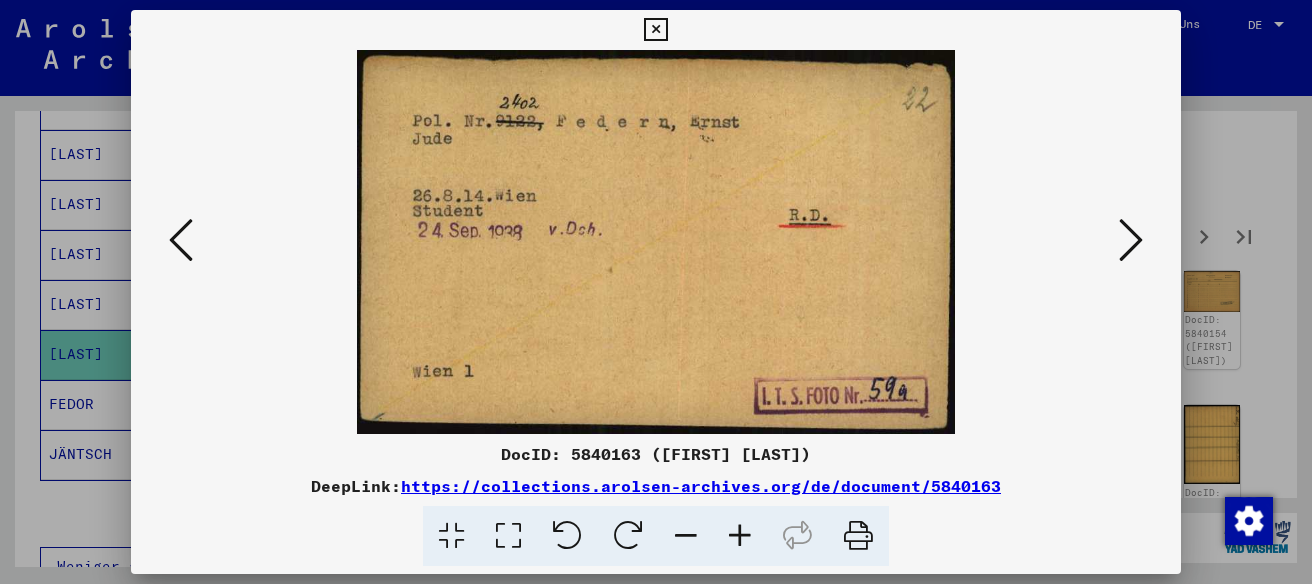 click at bounding box center (1131, 240) 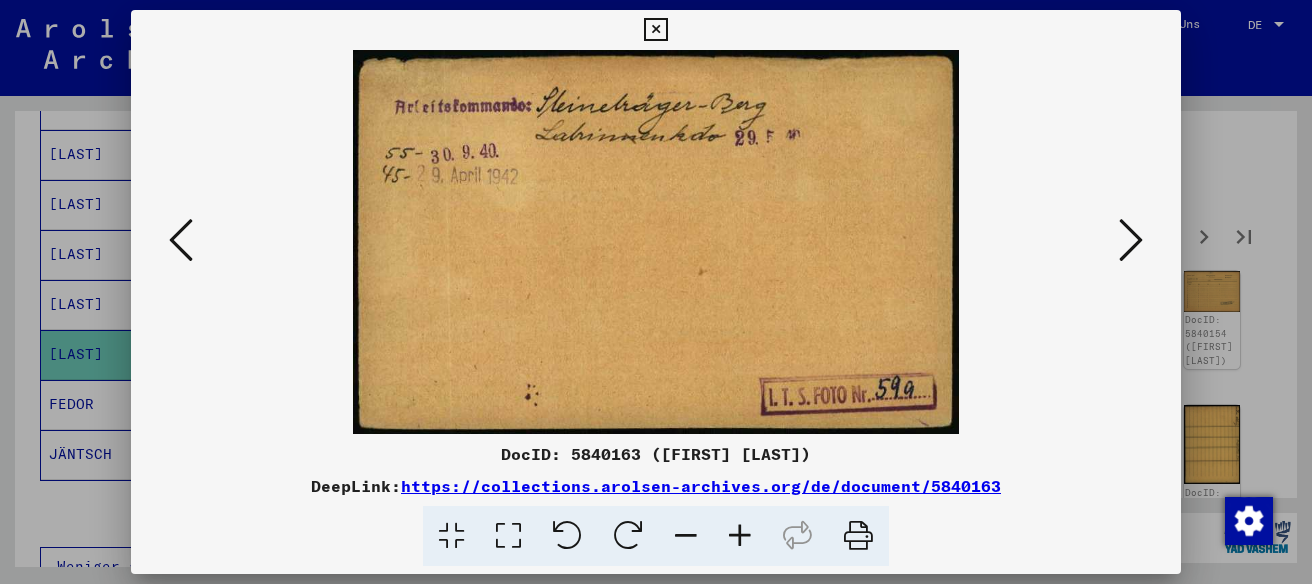 click at bounding box center (1131, 240) 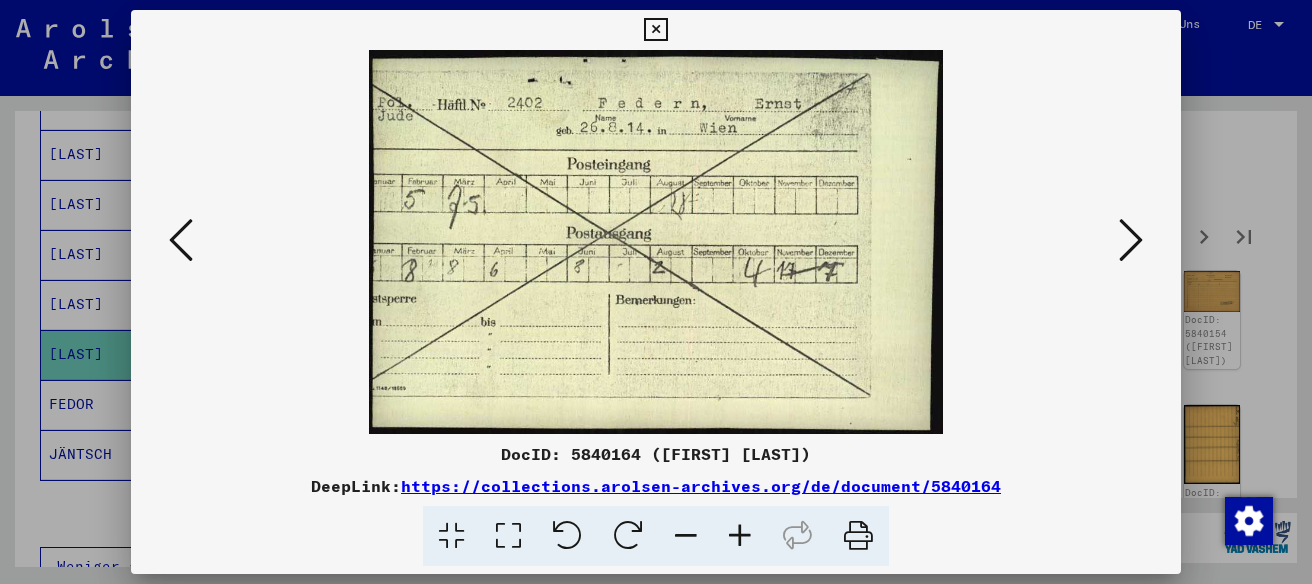 click at bounding box center [1131, 240] 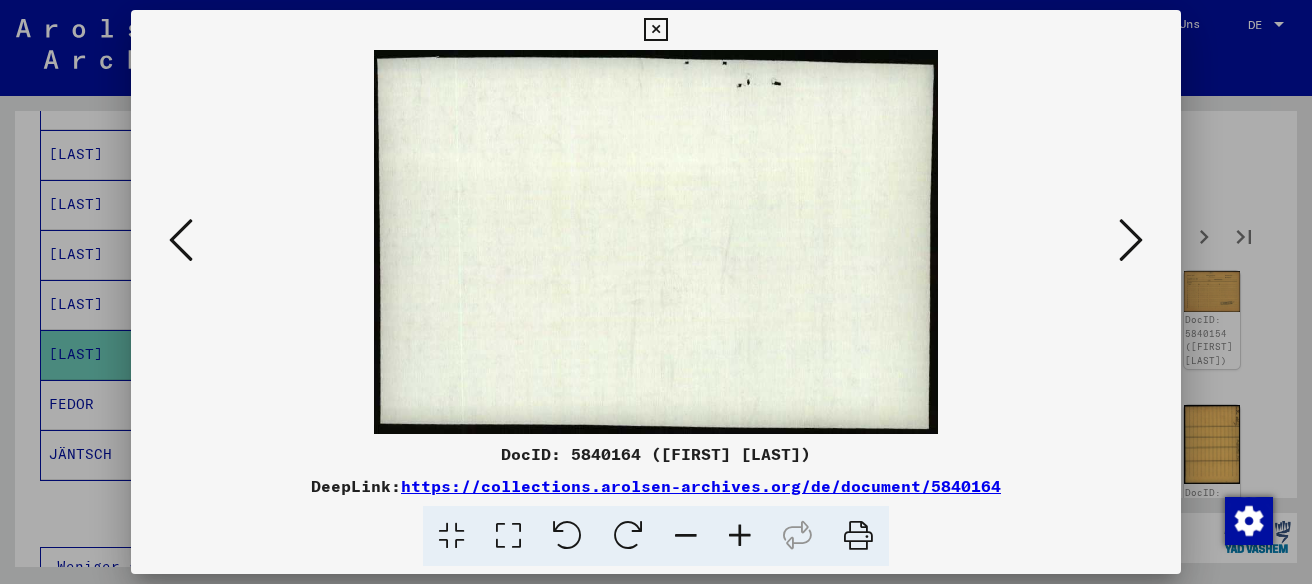 click at bounding box center [1131, 240] 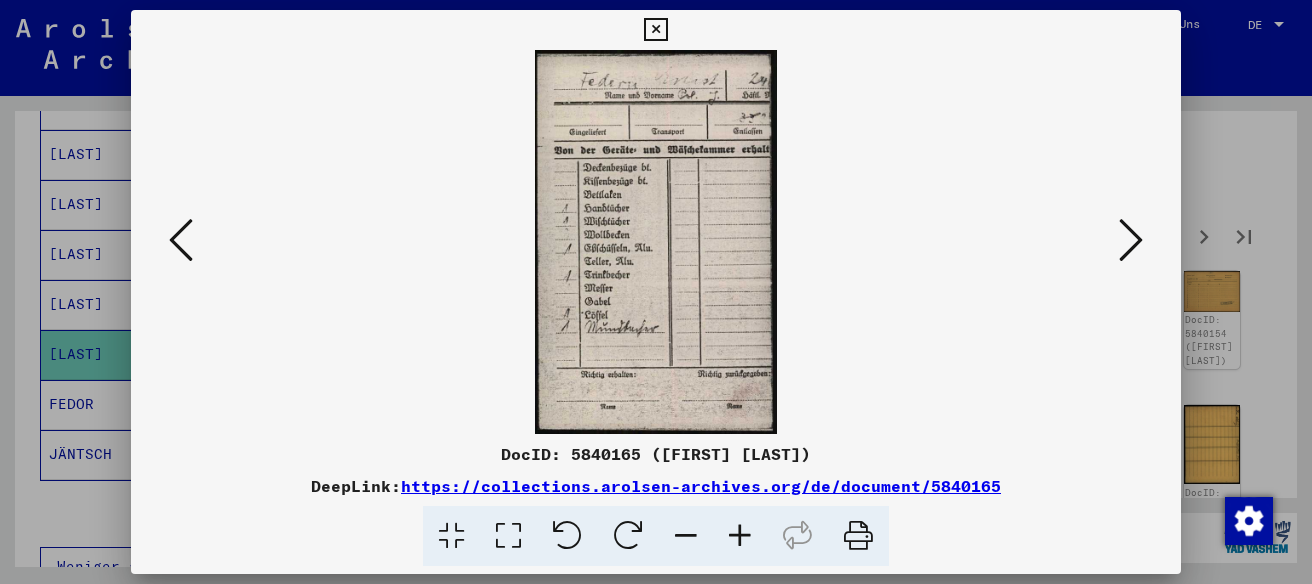 click at bounding box center [1131, 240] 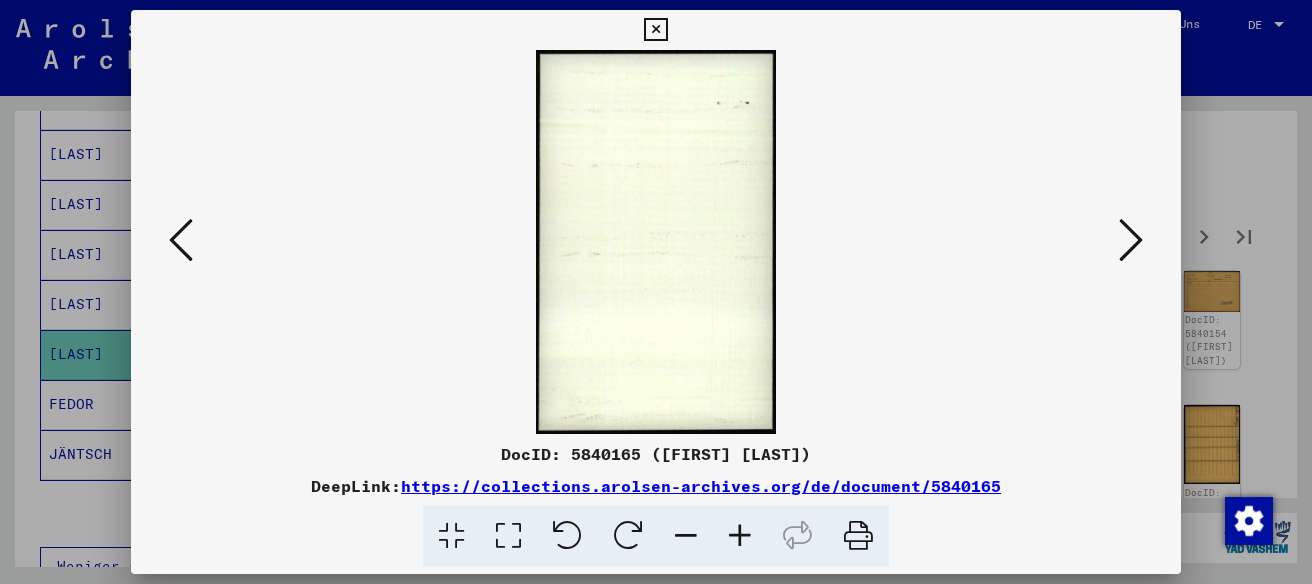 click at bounding box center [1131, 240] 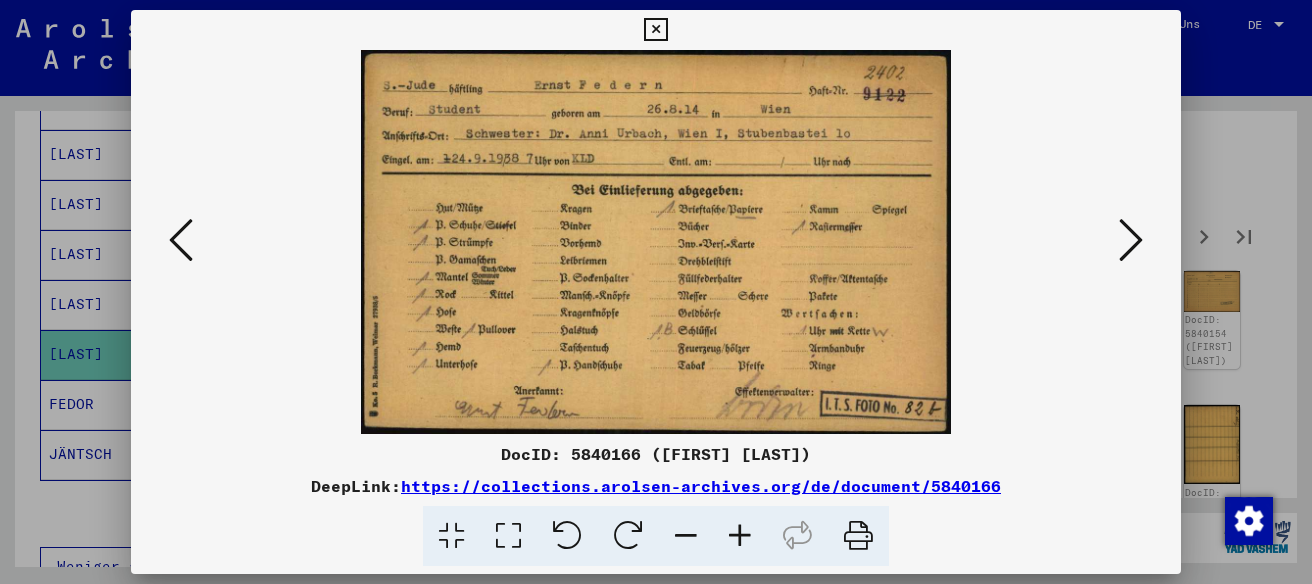 click at bounding box center [1131, 241] 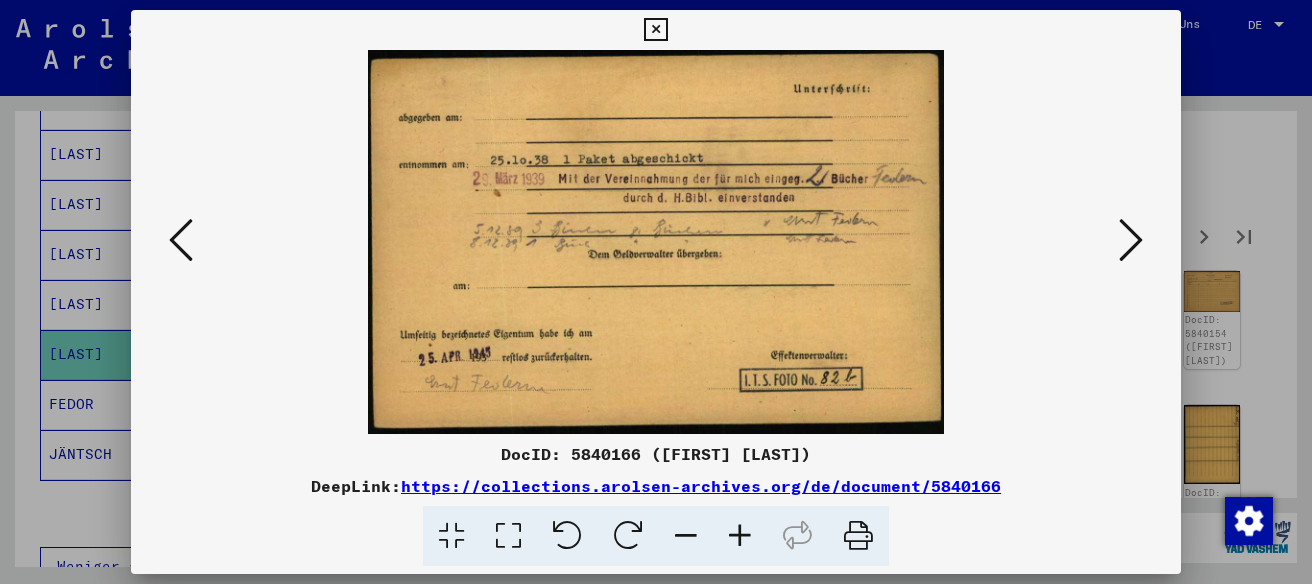 click at bounding box center (1131, 241) 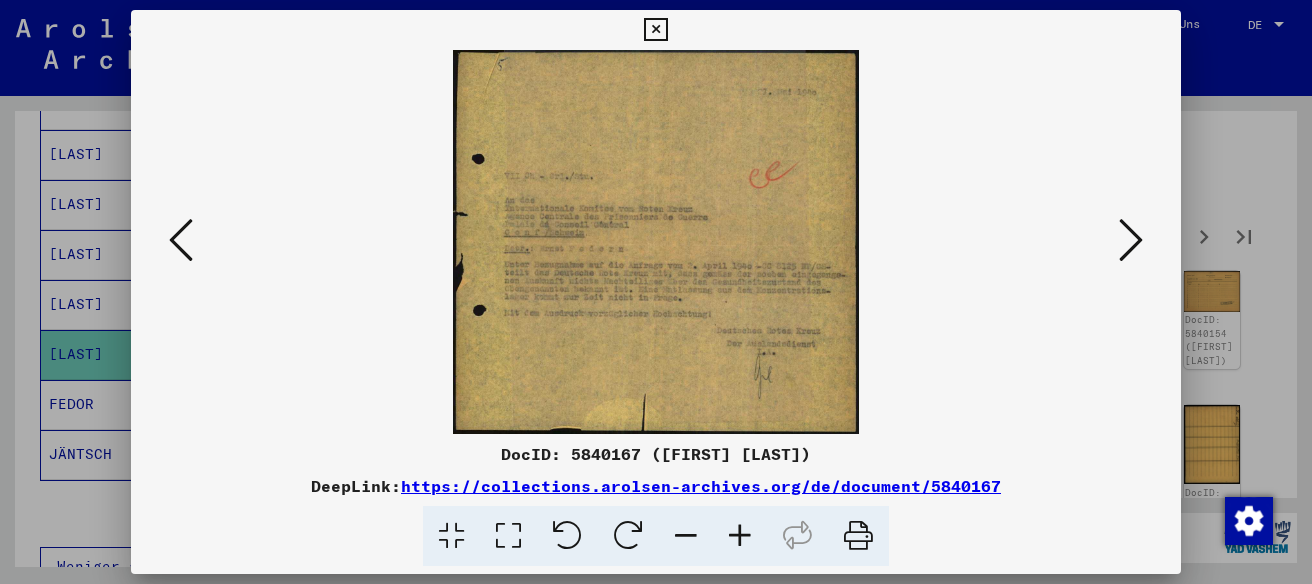 click at bounding box center [1131, 241] 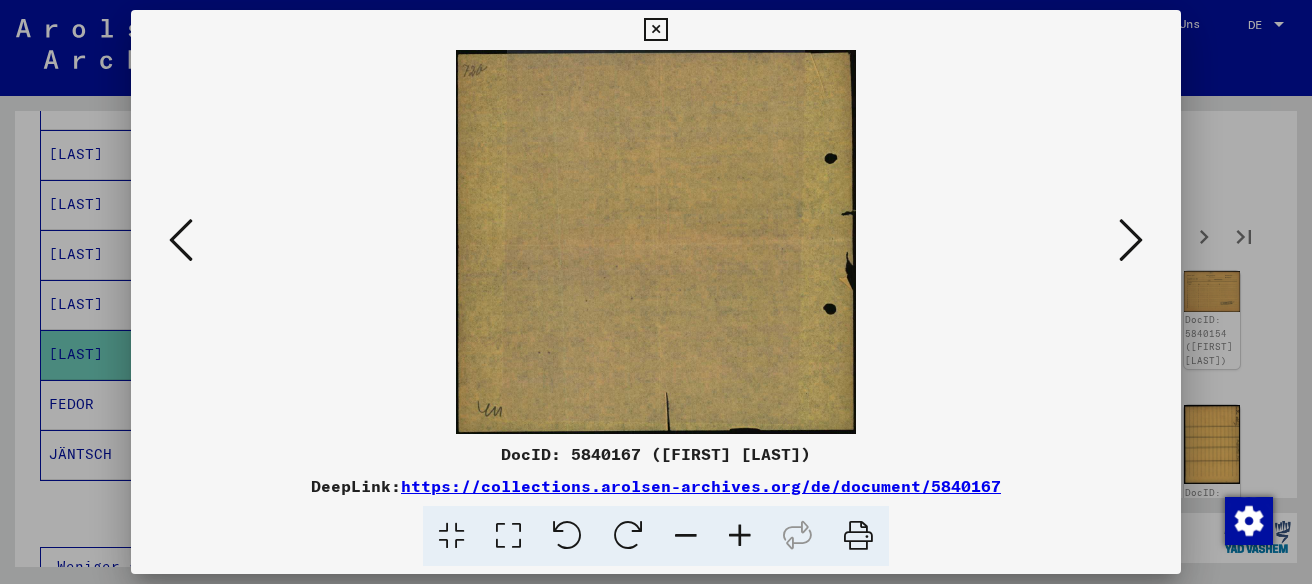 click at bounding box center [1131, 241] 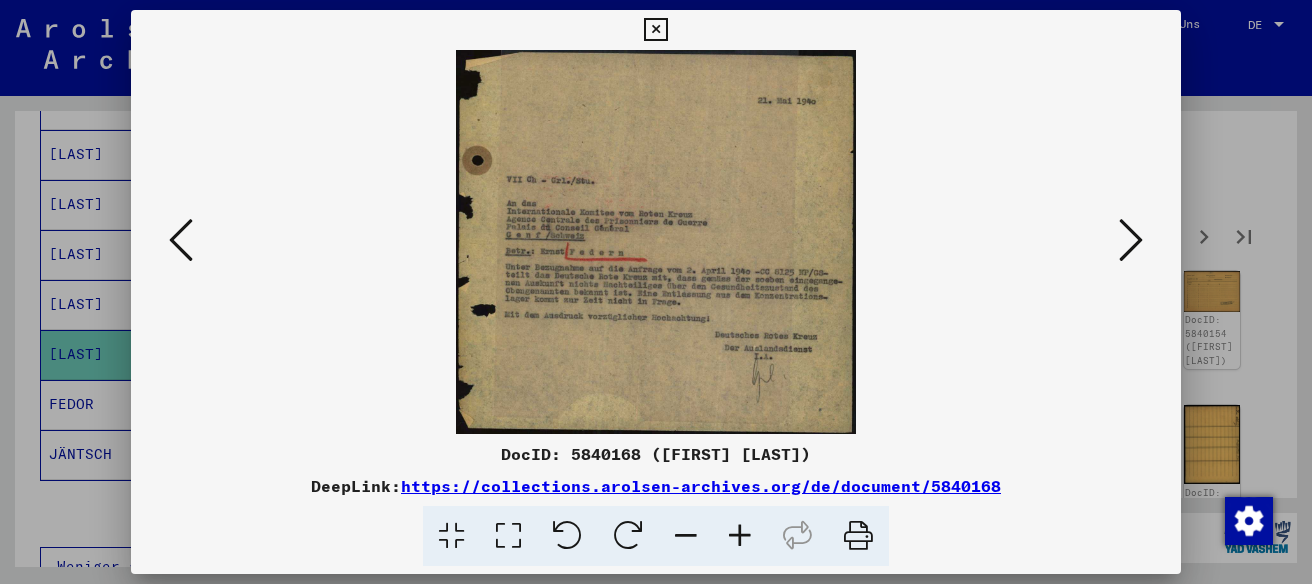 click at bounding box center [1131, 241] 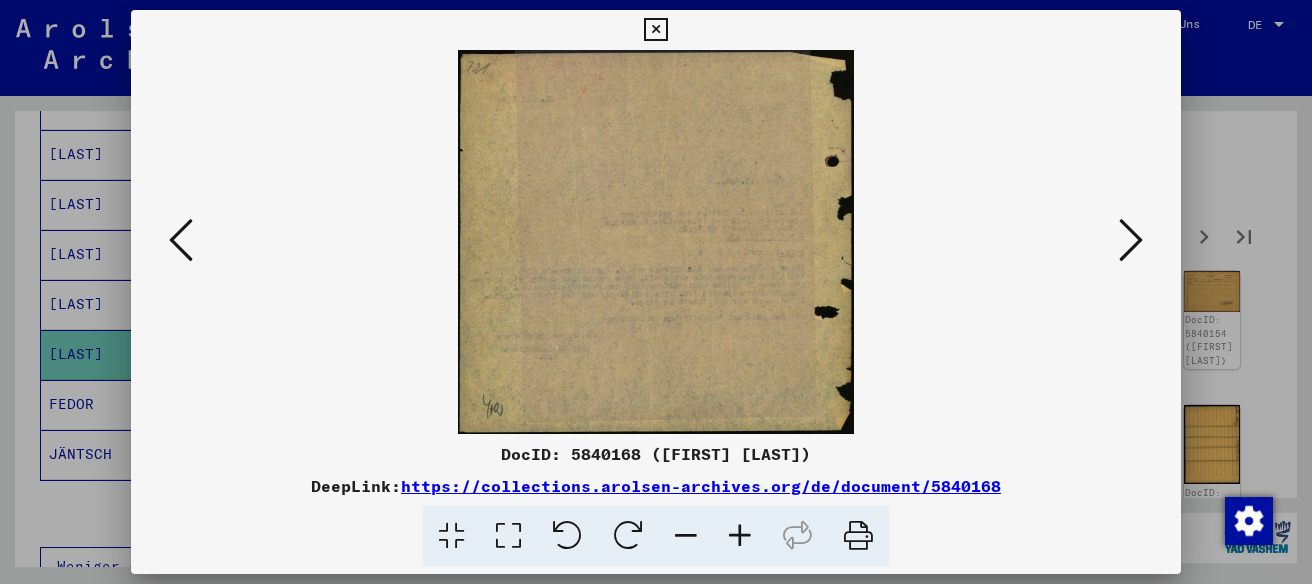 click at bounding box center (1131, 241) 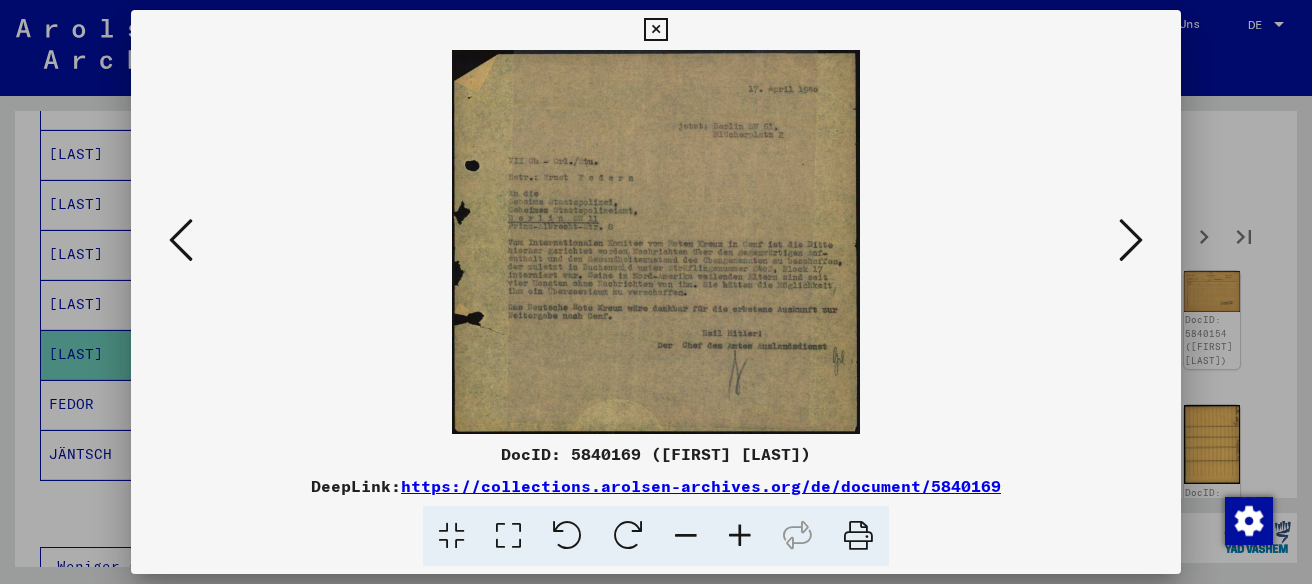click at bounding box center [1131, 241] 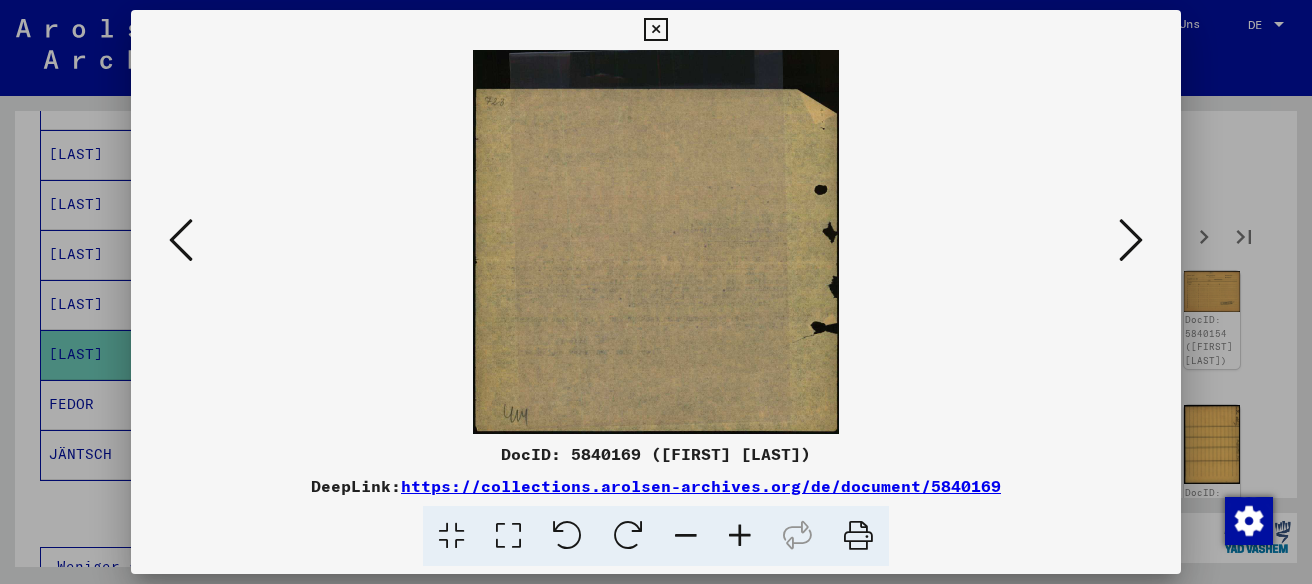 click at bounding box center [1131, 241] 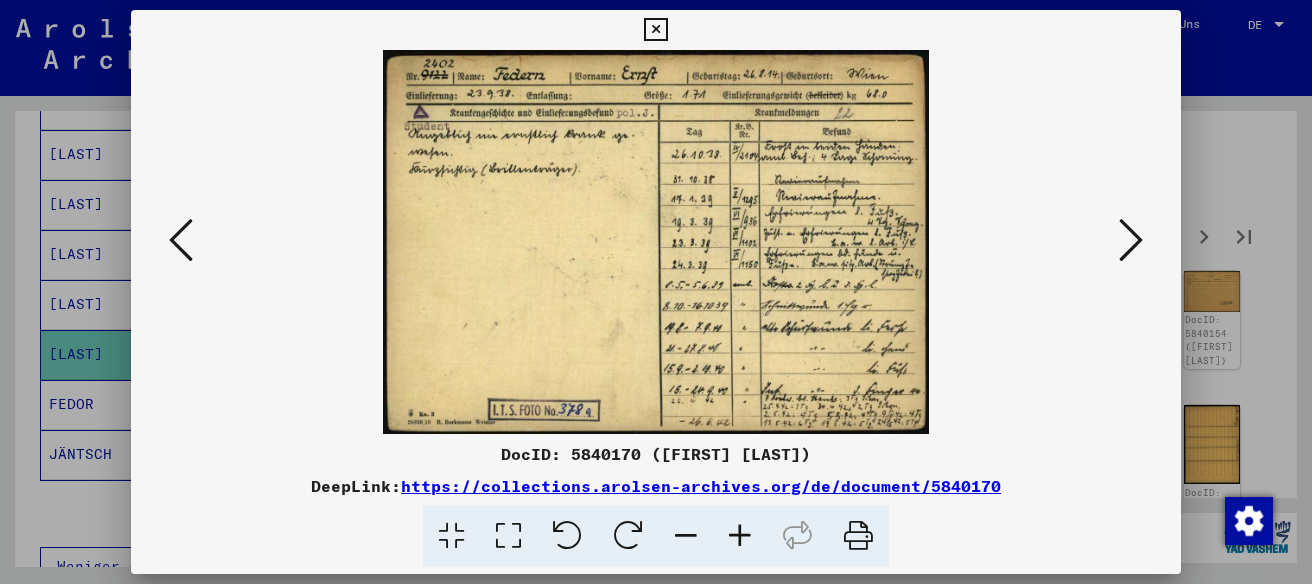 click at bounding box center [1131, 240] 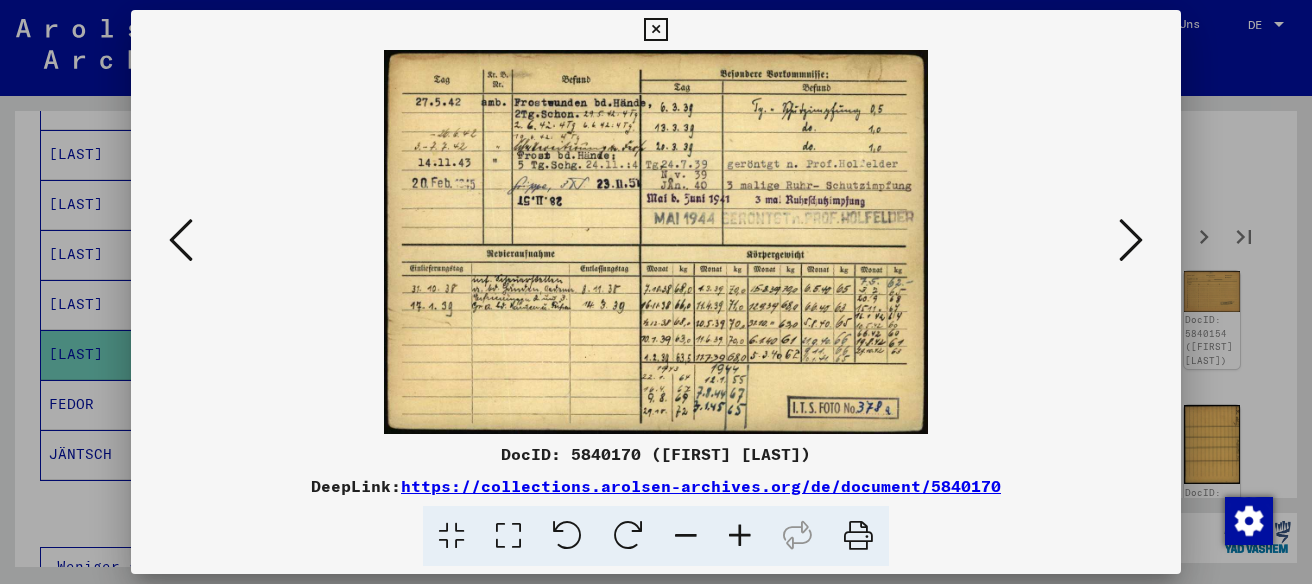 click at bounding box center [1131, 240] 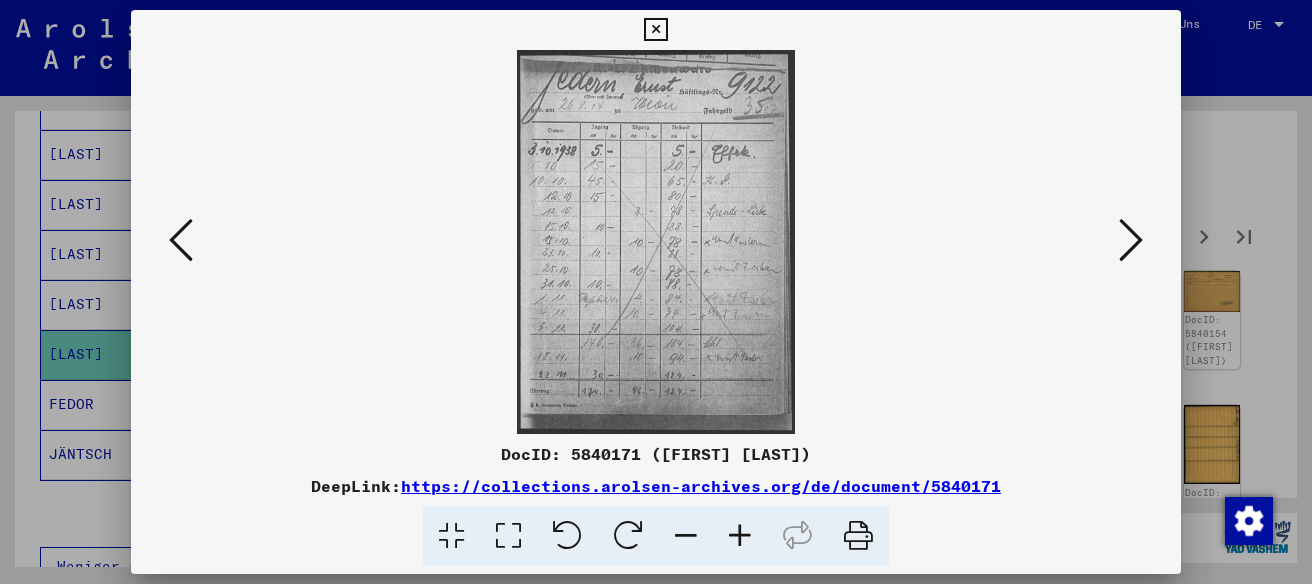 click at bounding box center (1131, 240) 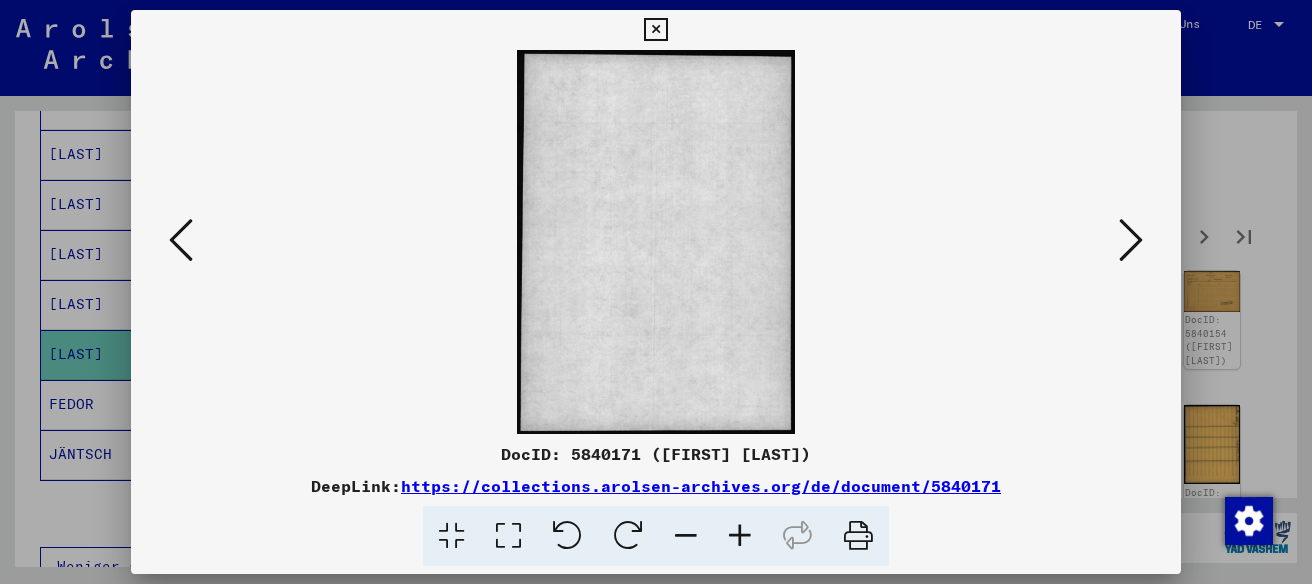 click at bounding box center (1131, 240) 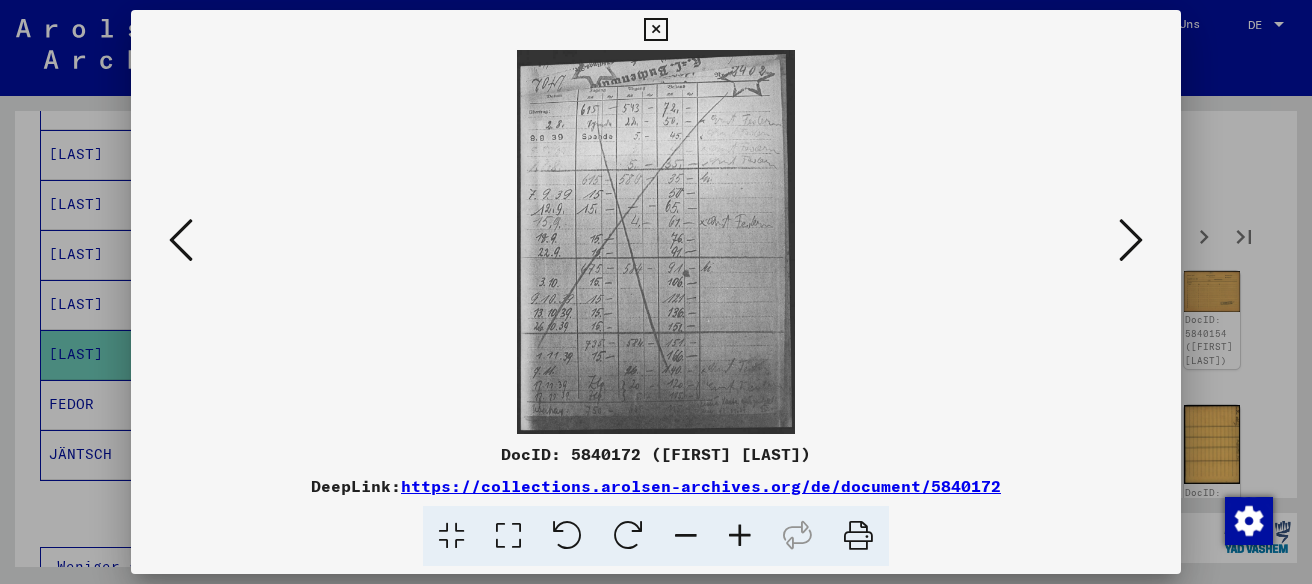 click at bounding box center [1131, 240] 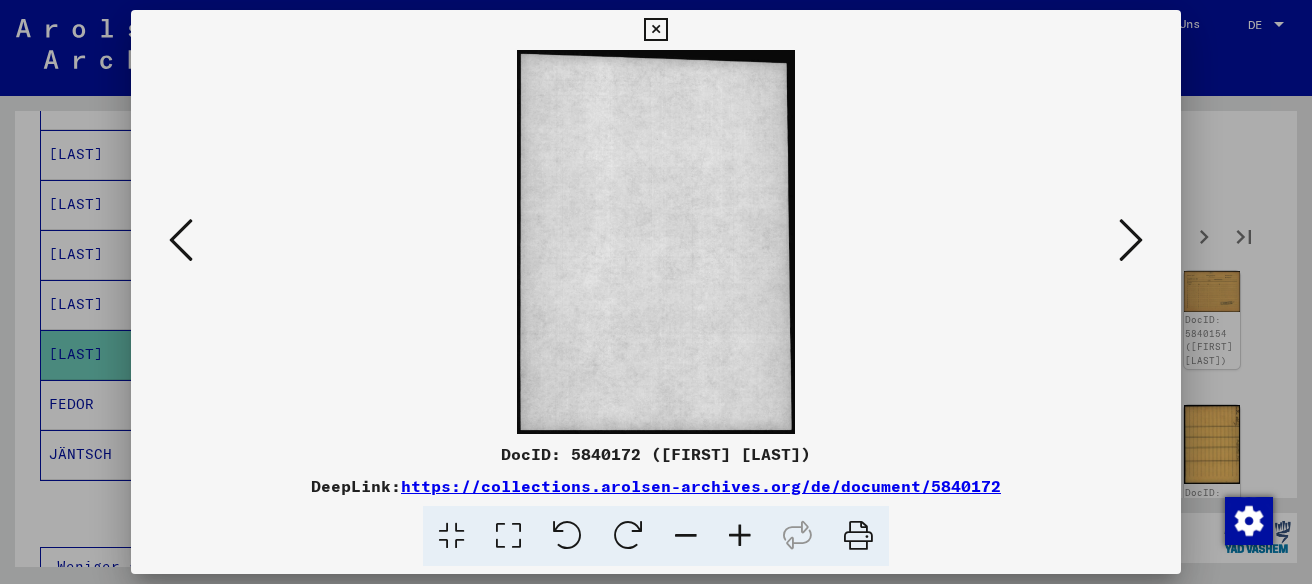 click at bounding box center [181, 241] 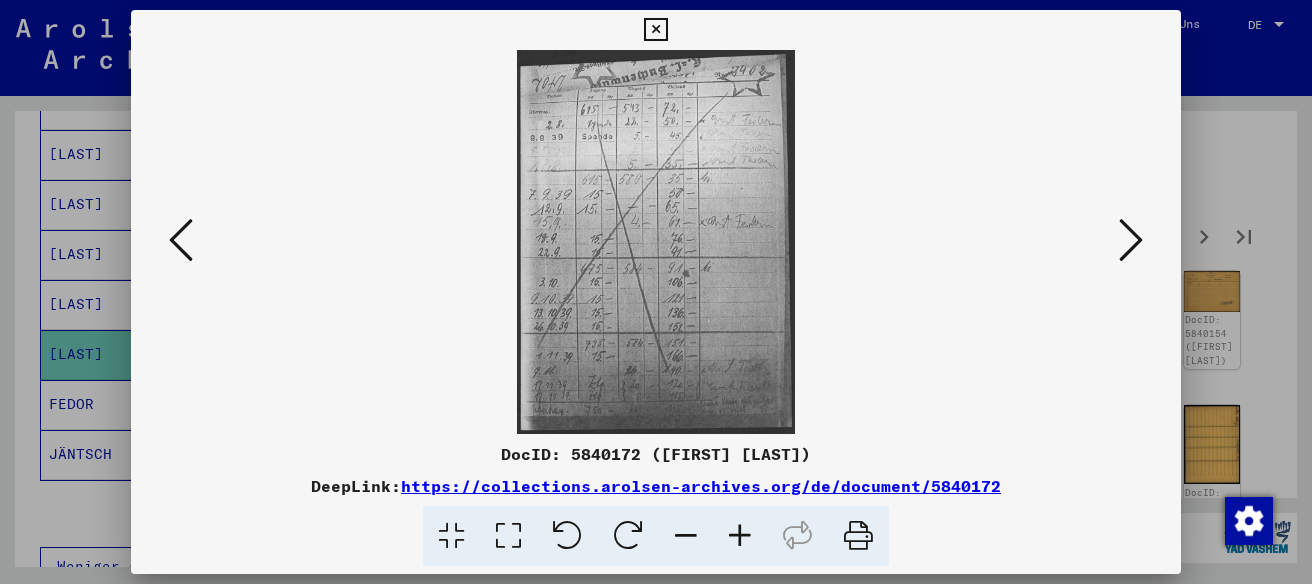 click at bounding box center [1131, 240] 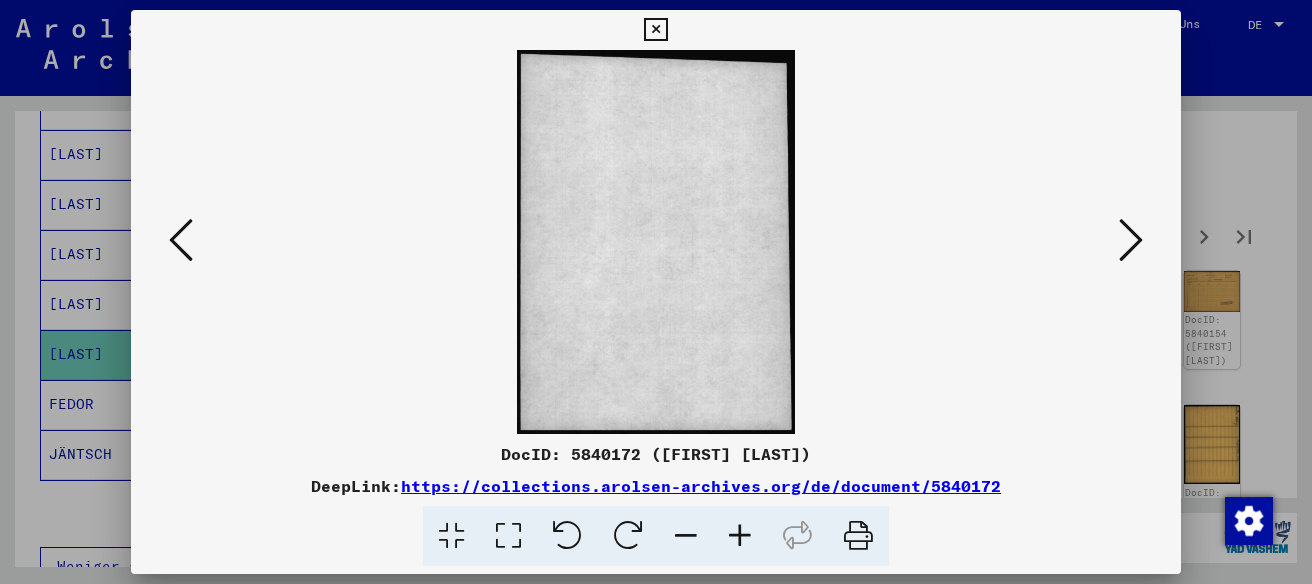 click at bounding box center (1131, 240) 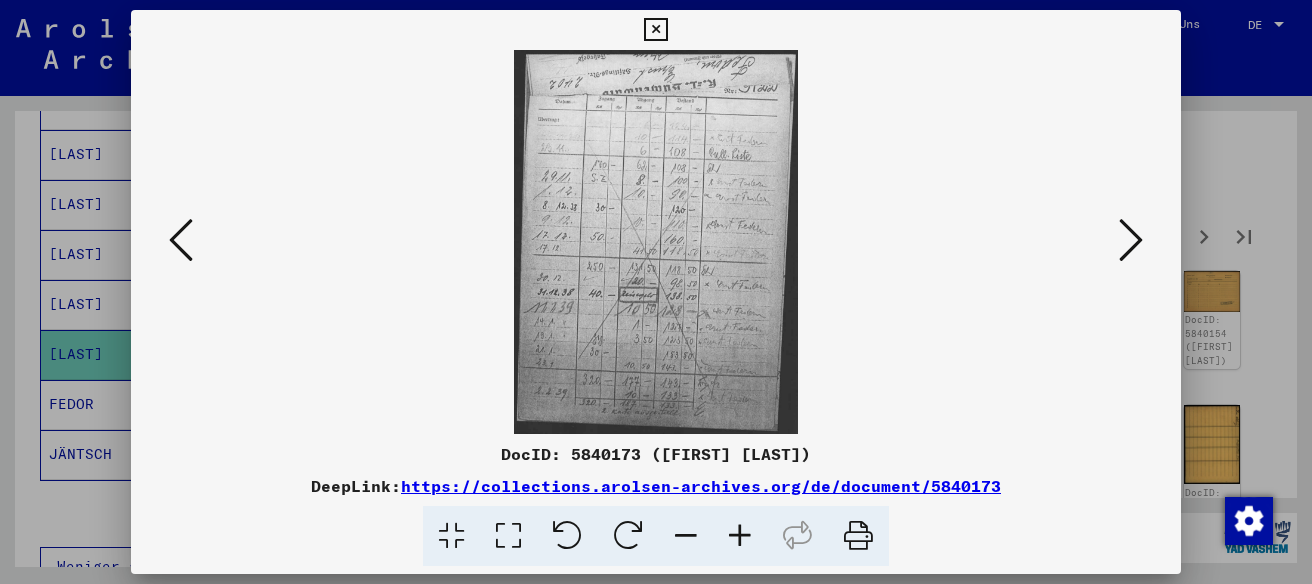 click at bounding box center [1131, 240] 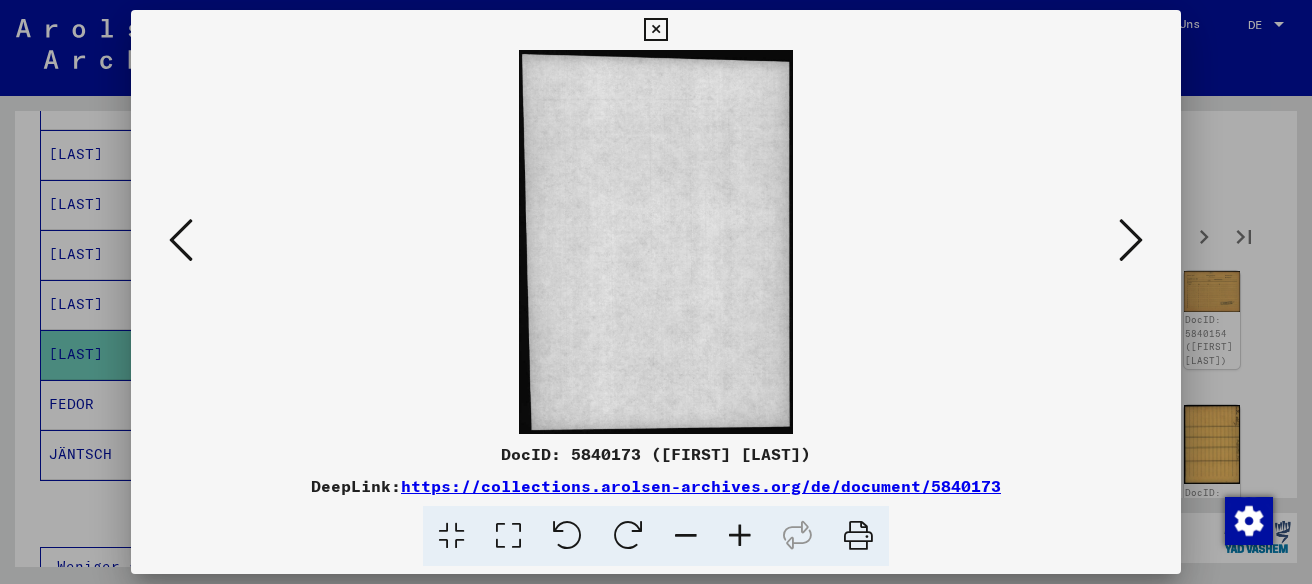 click at bounding box center [1131, 240] 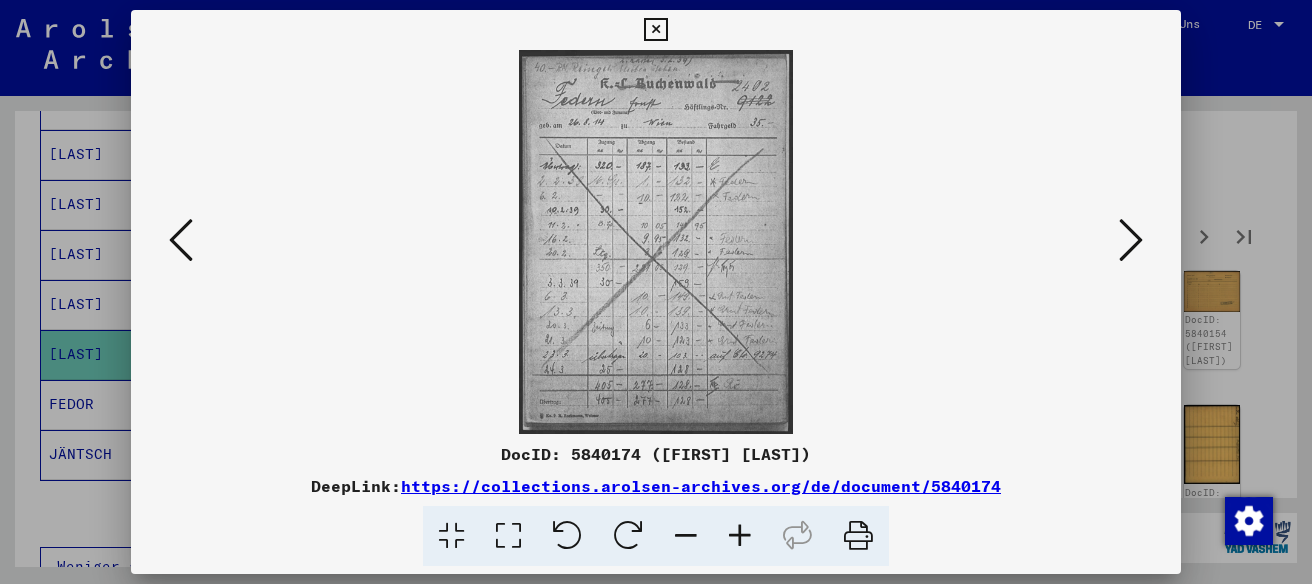 click at bounding box center [1131, 240] 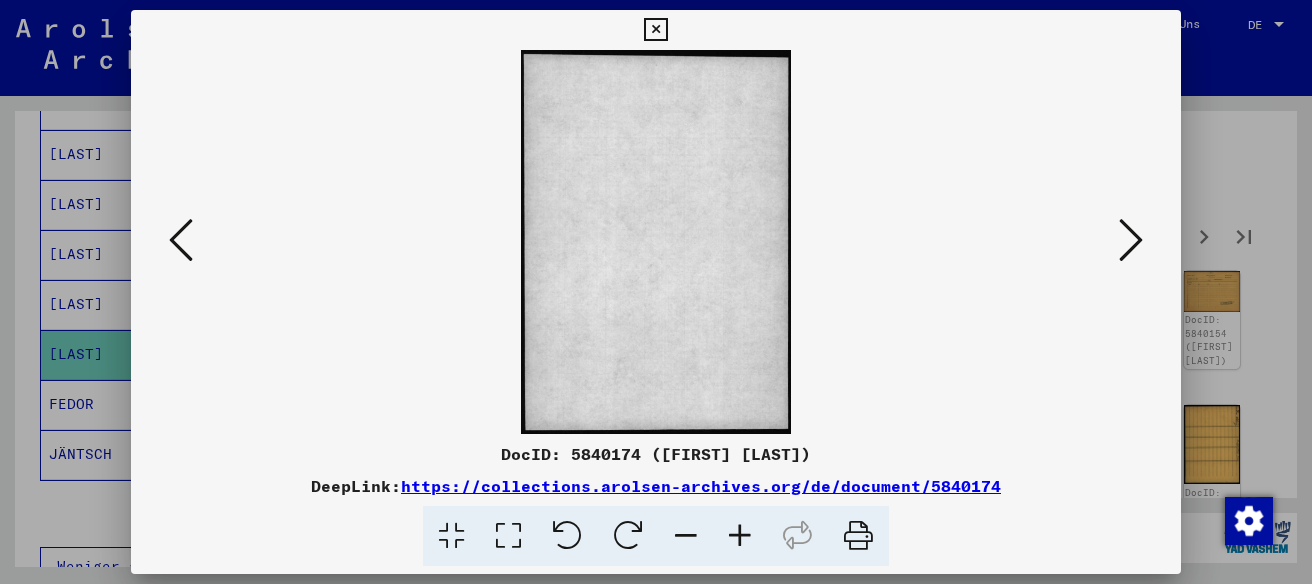 click at bounding box center (1131, 240) 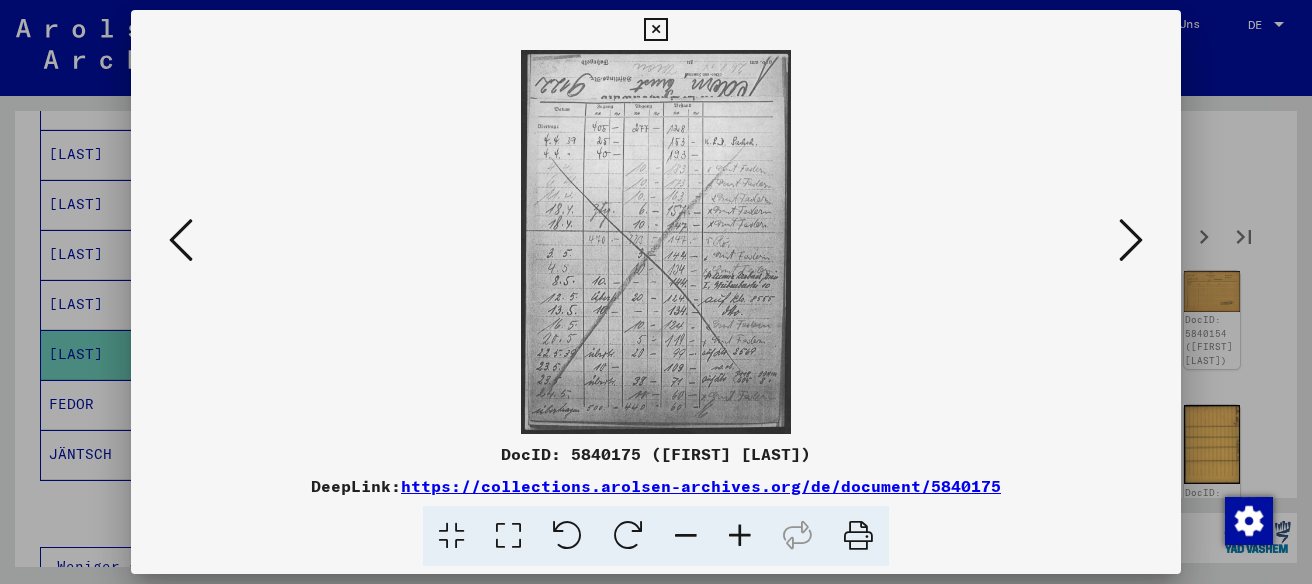 click at bounding box center [1131, 240] 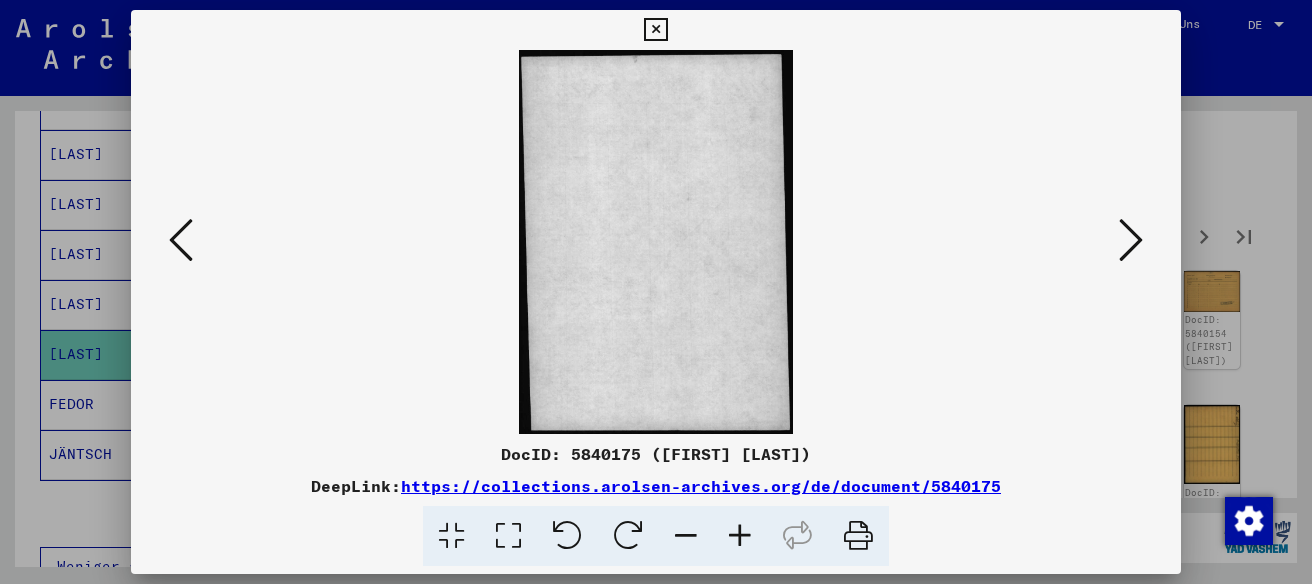click at bounding box center [1131, 240] 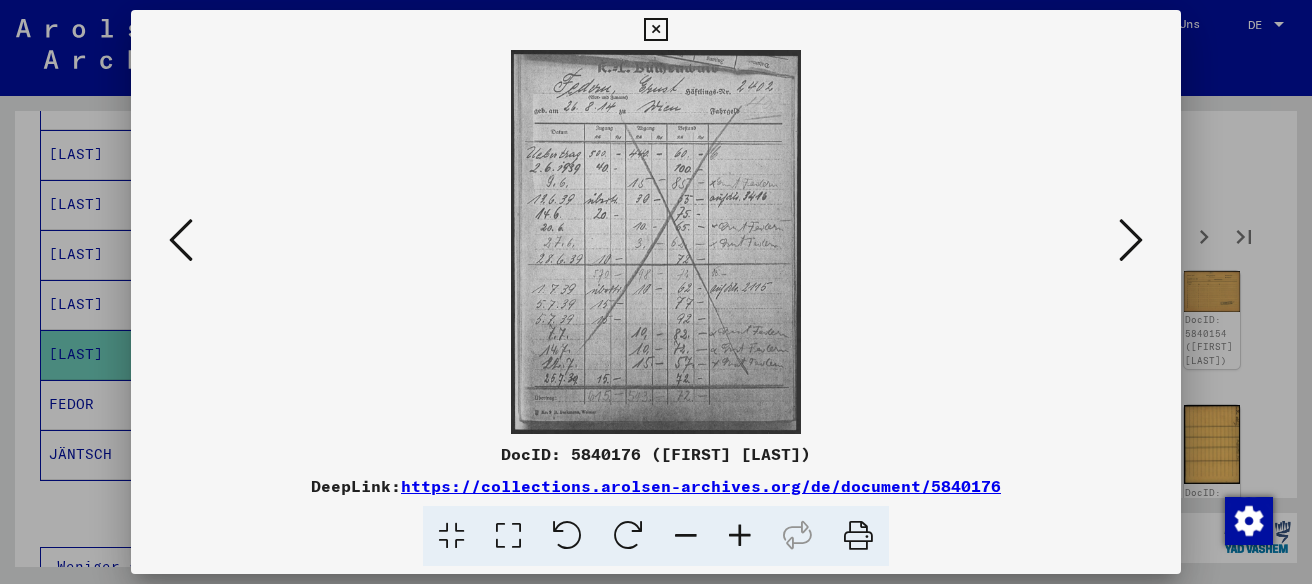 click at bounding box center [1131, 240] 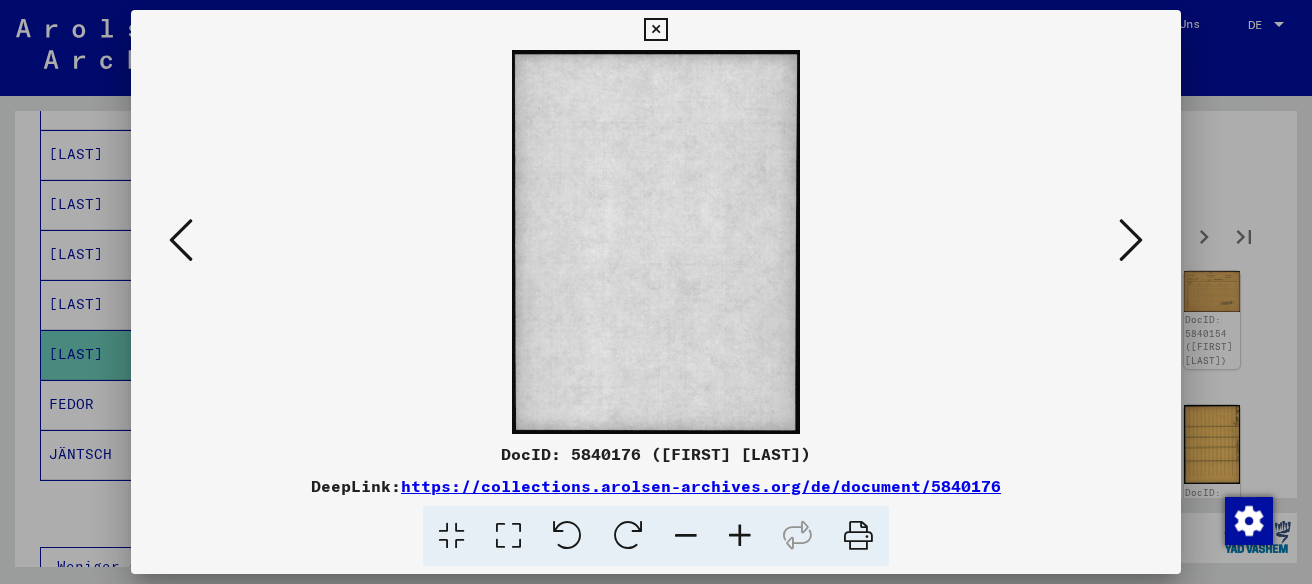click at bounding box center [1131, 240] 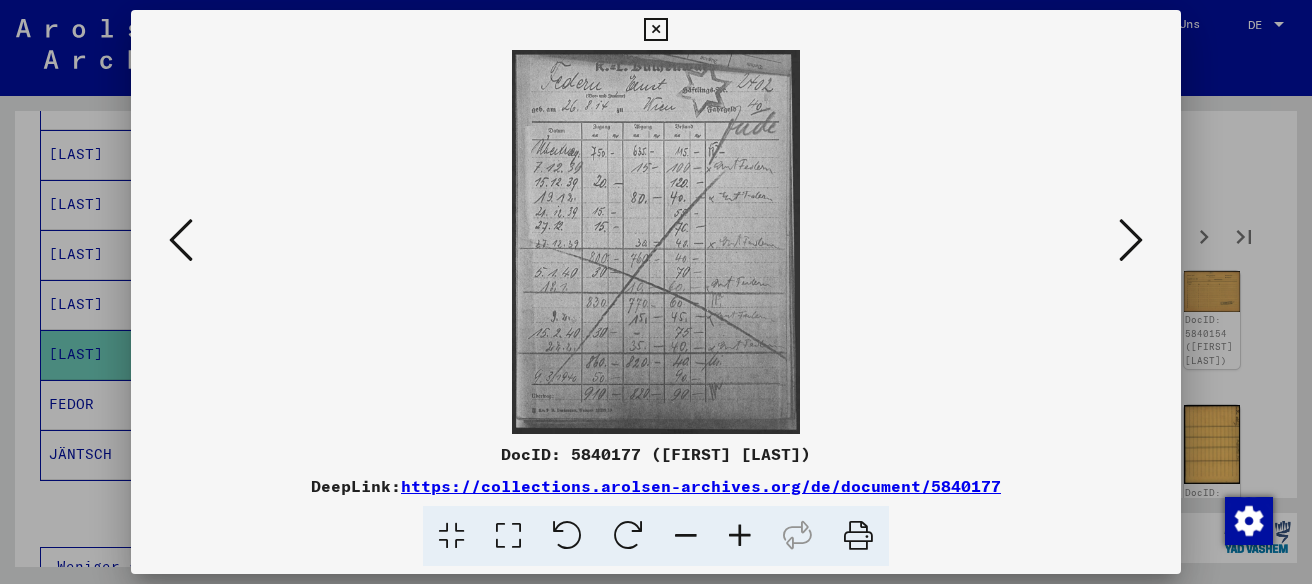 click at bounding box center [1131, 240] 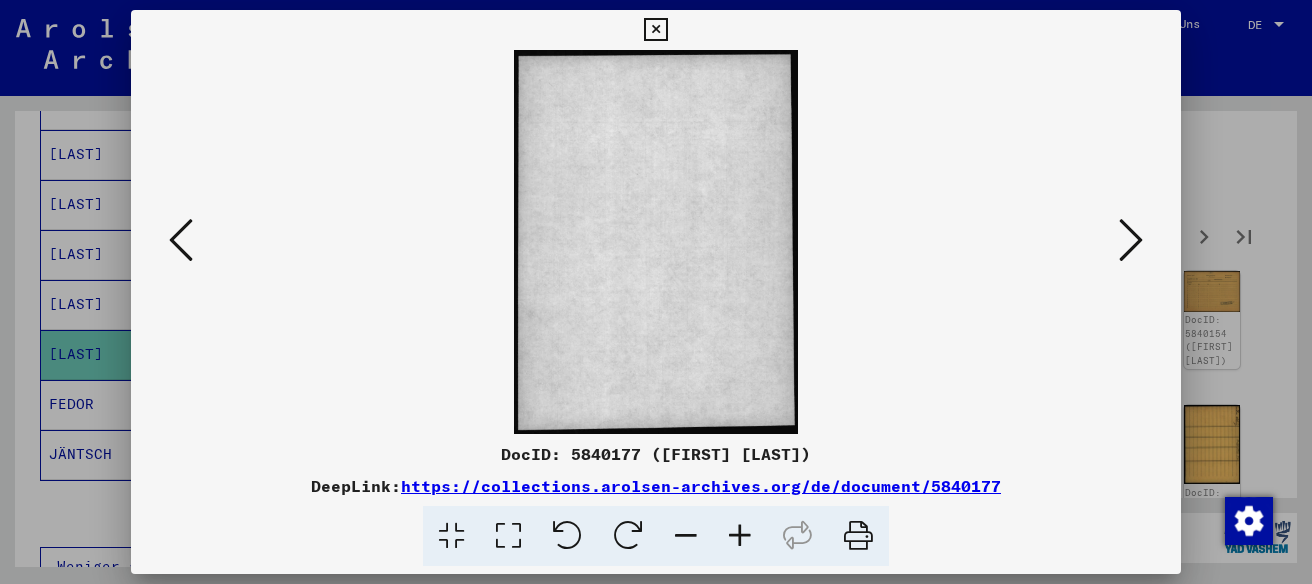 click at bounding box center (1131, 240) 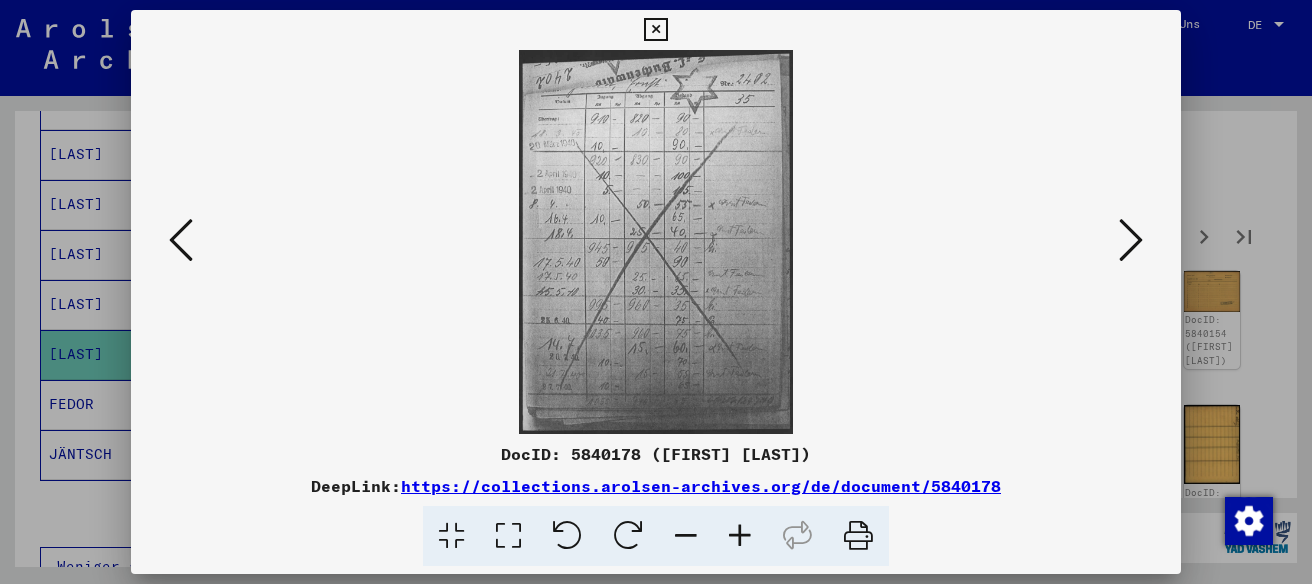 click at bounding box center [1131, 240] 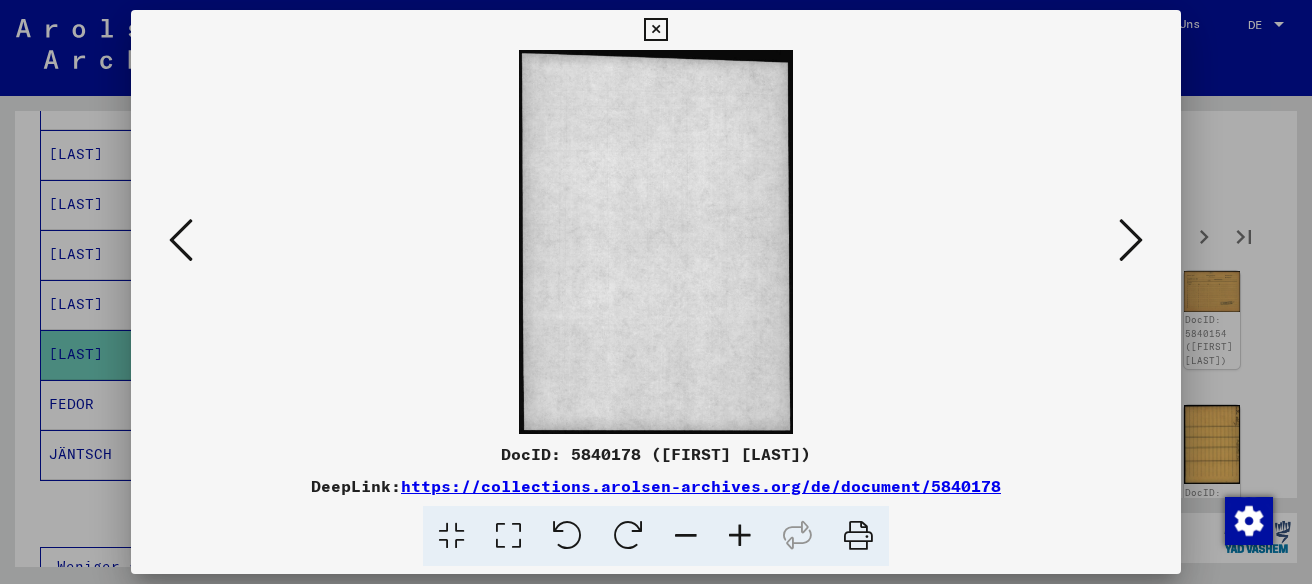 click at bounding box center [1131, 240] 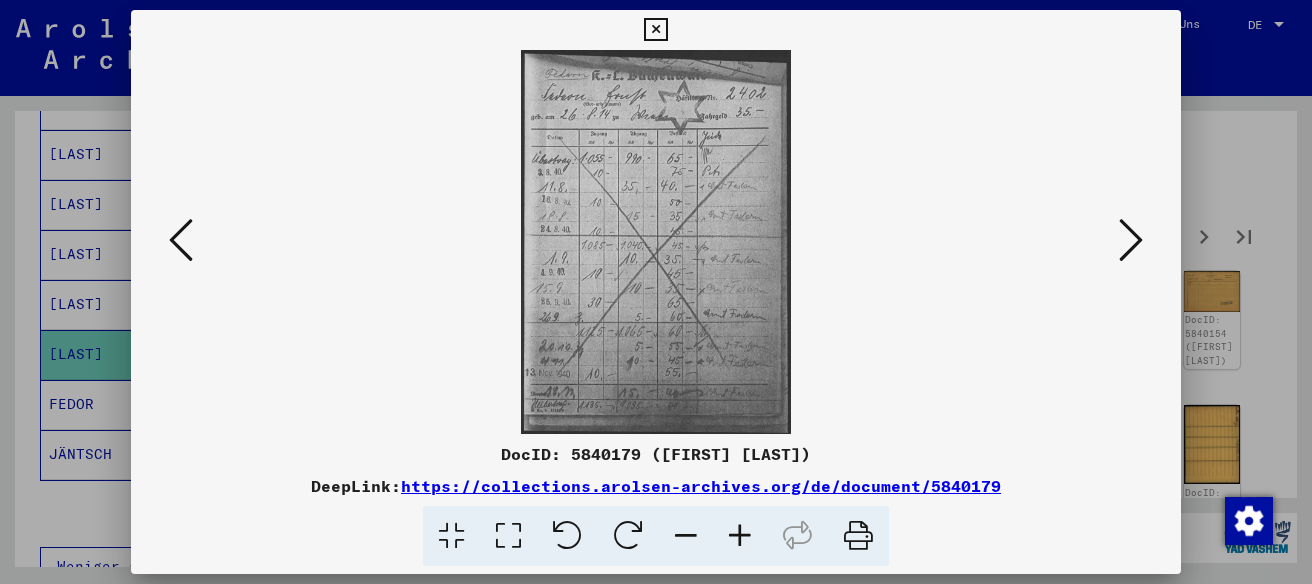 click at bounding box center [1131, 240] 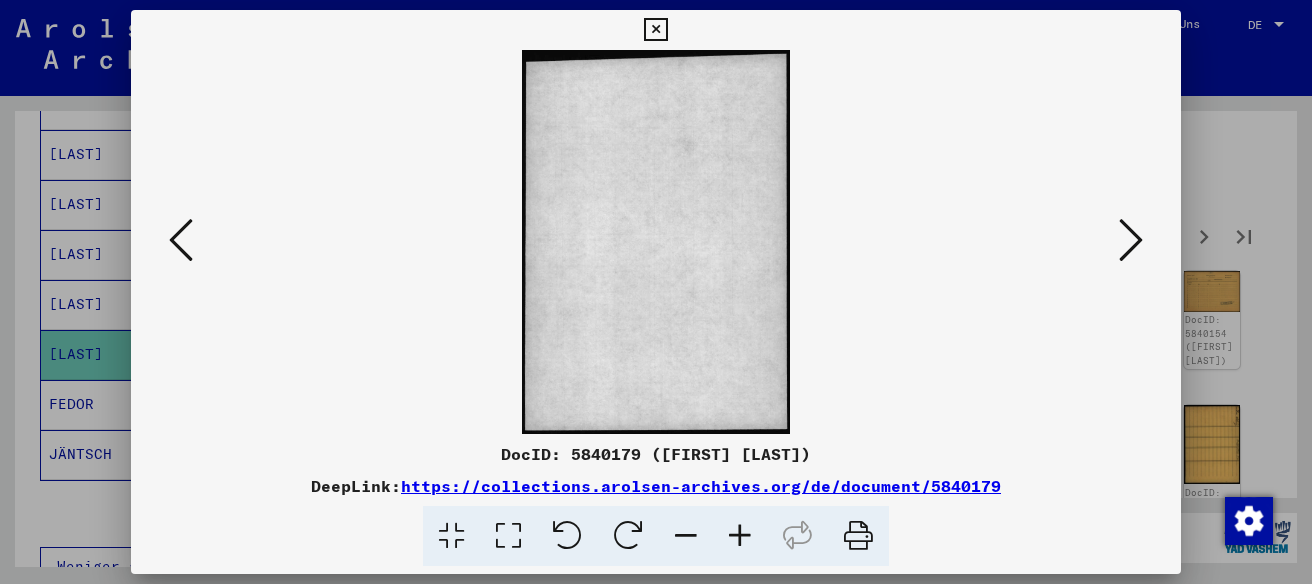 click at bounding box center (1131, 240) 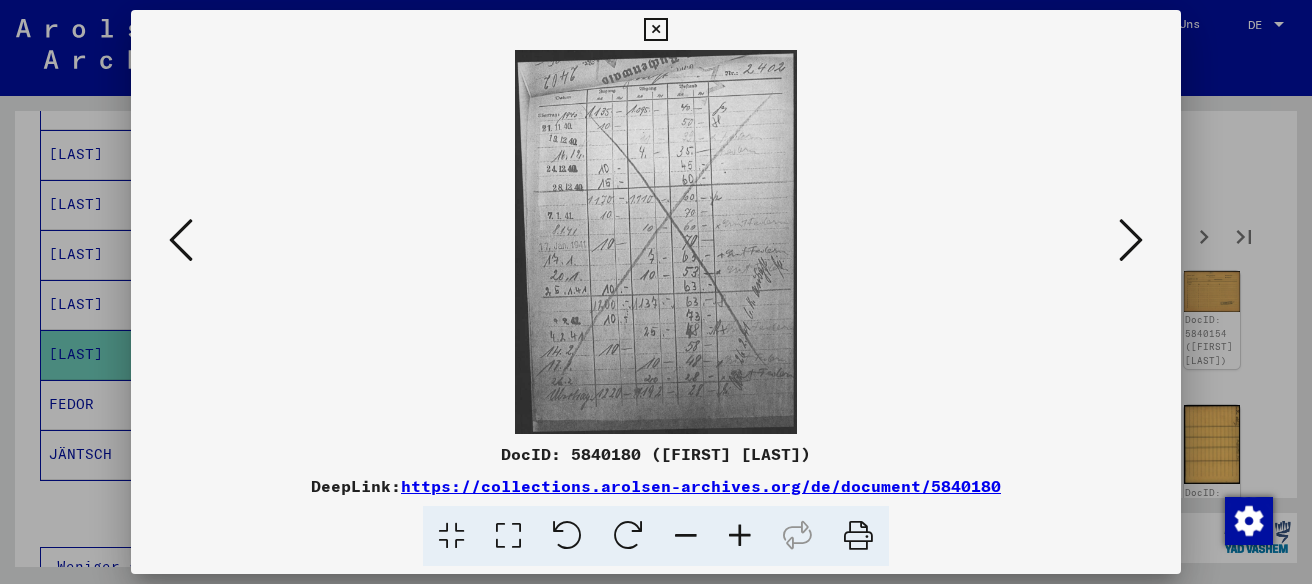 click at bounding box center [1131, 240] 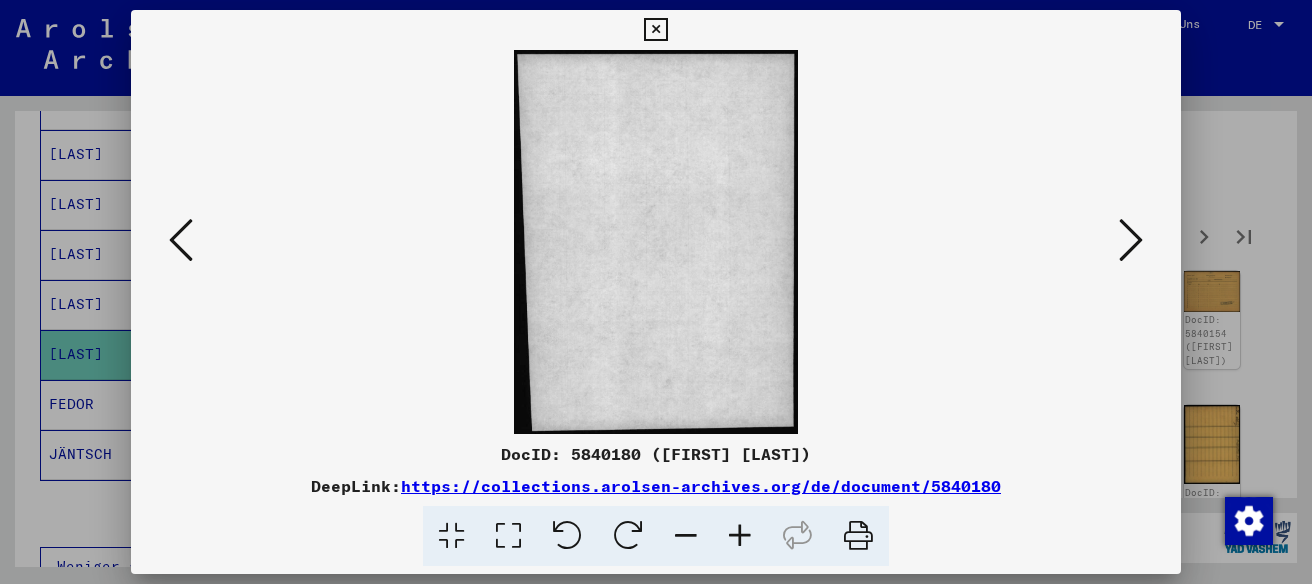 click at bounding box center [1131, 240] 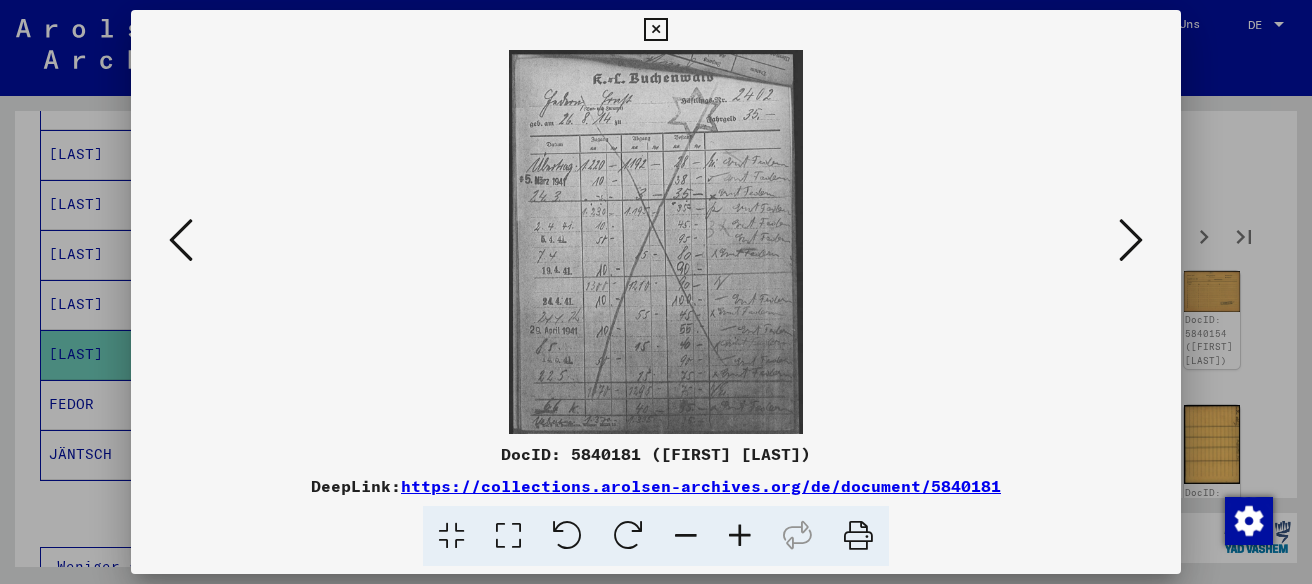 click at bounding box center (1131, 240) 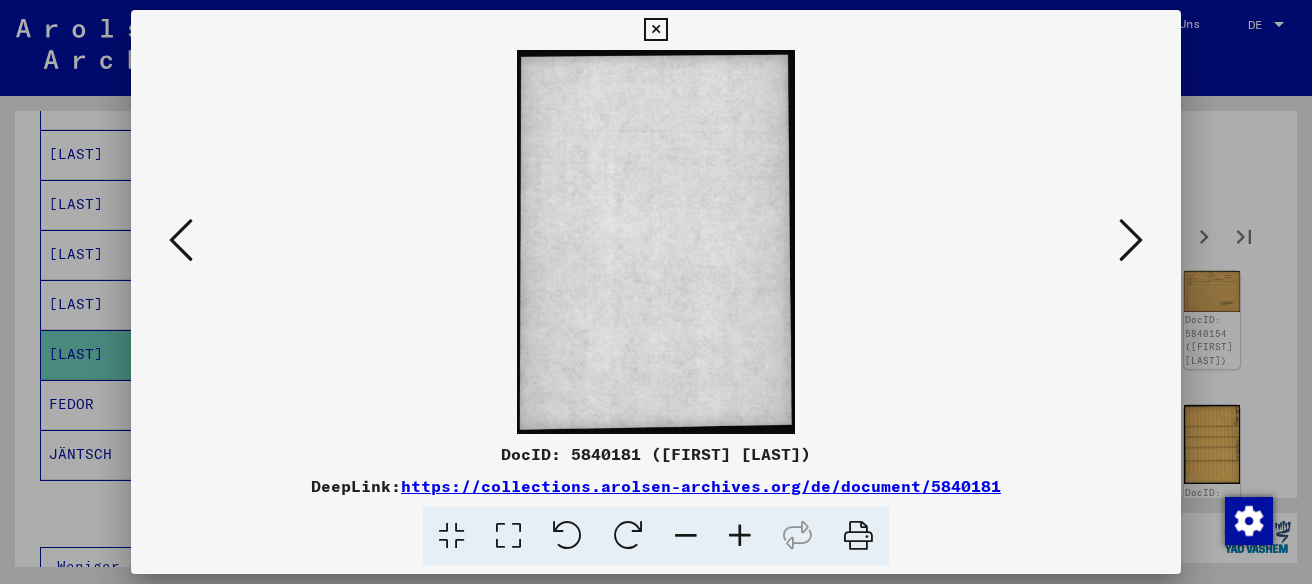 click at bounding box center (1131, 240) 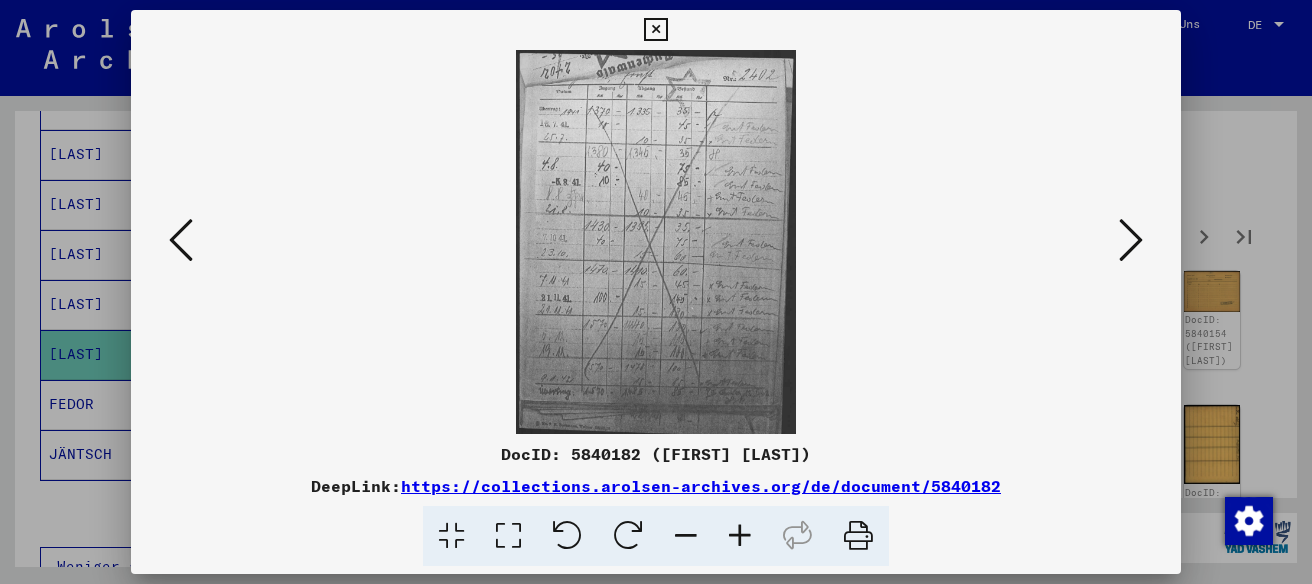 click at bounding box center (1131, 240) 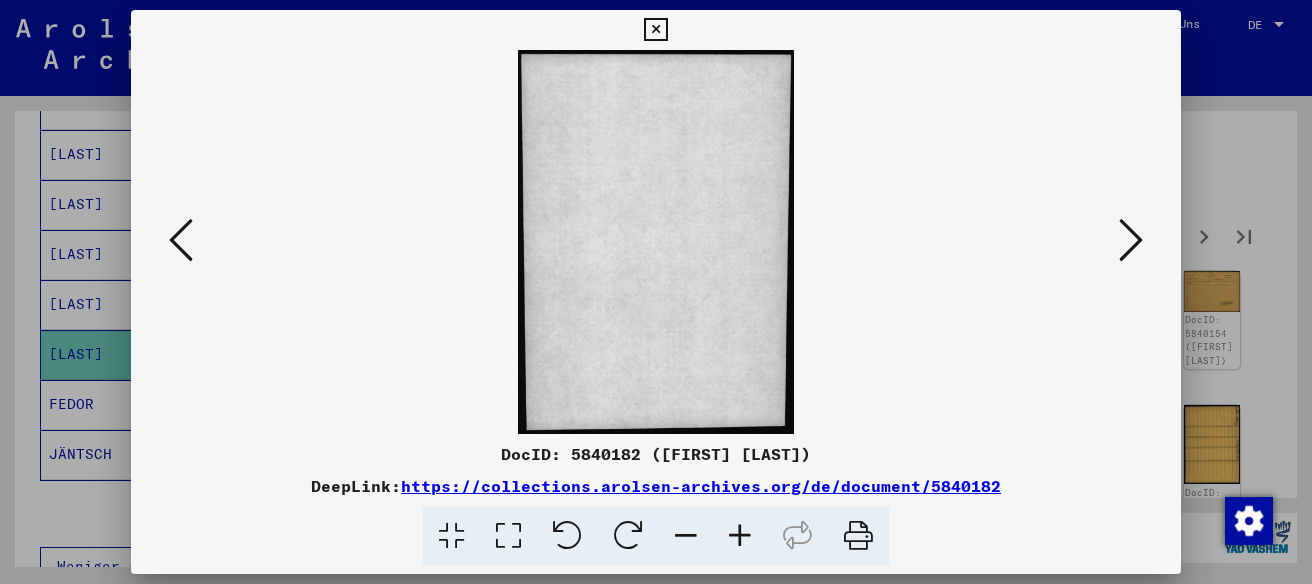 click at bounding box center [1131, 240] 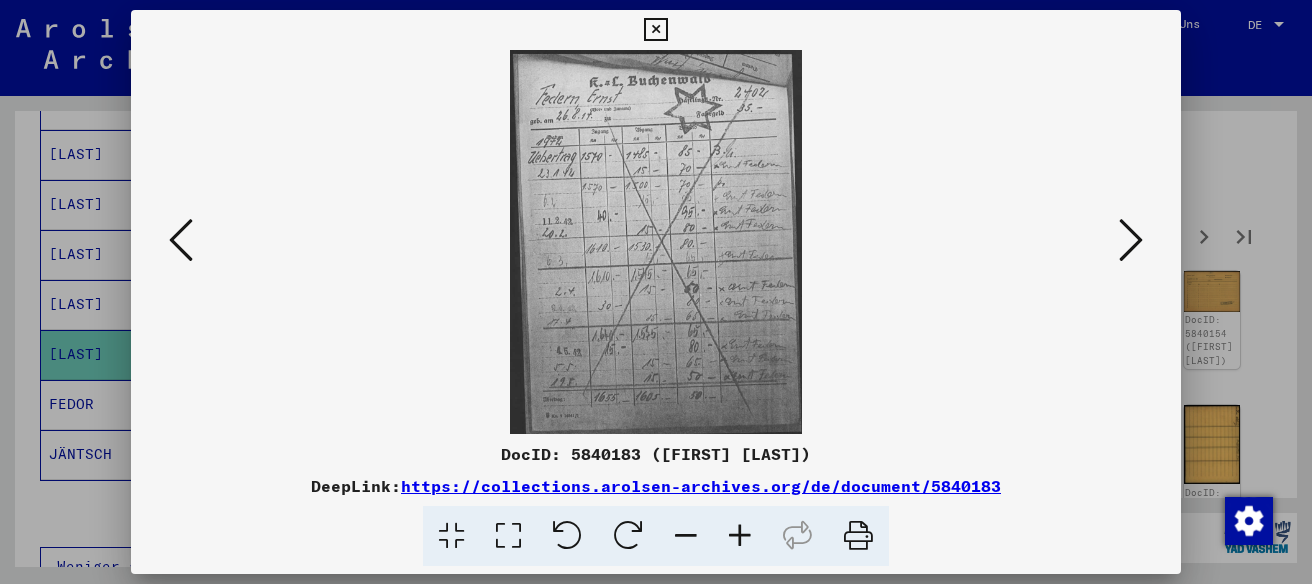 click at bounding box center (1131, 240) 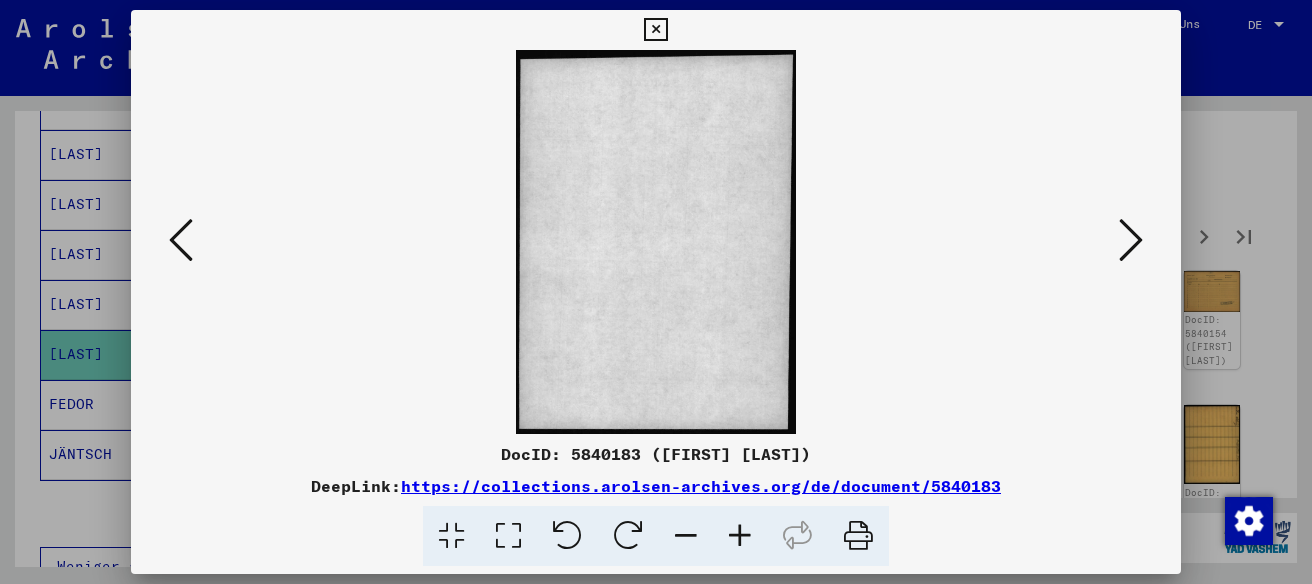 click at bounding box center (1131, 240) 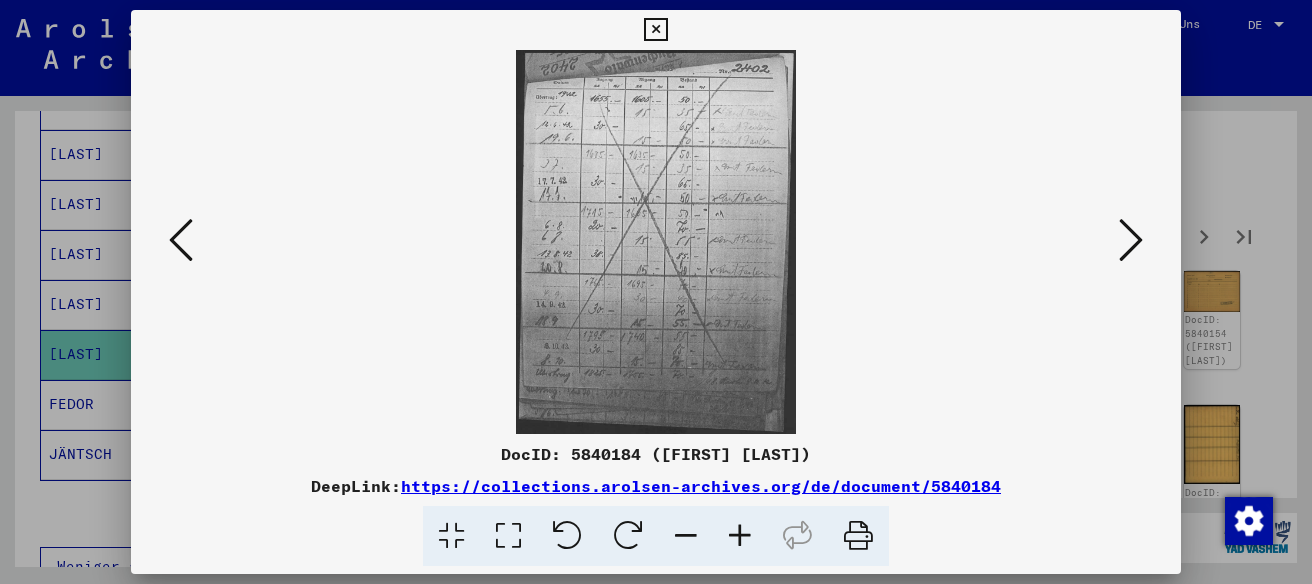 click at bounding box center [1131, 240] 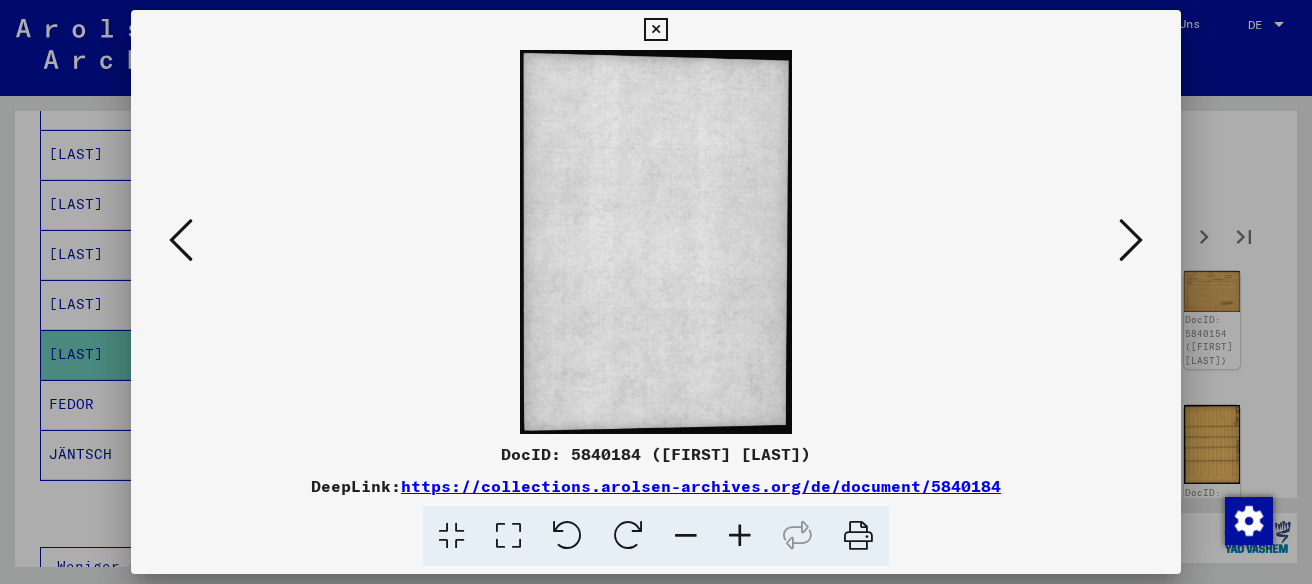 click at bounding box center [1131, 240] 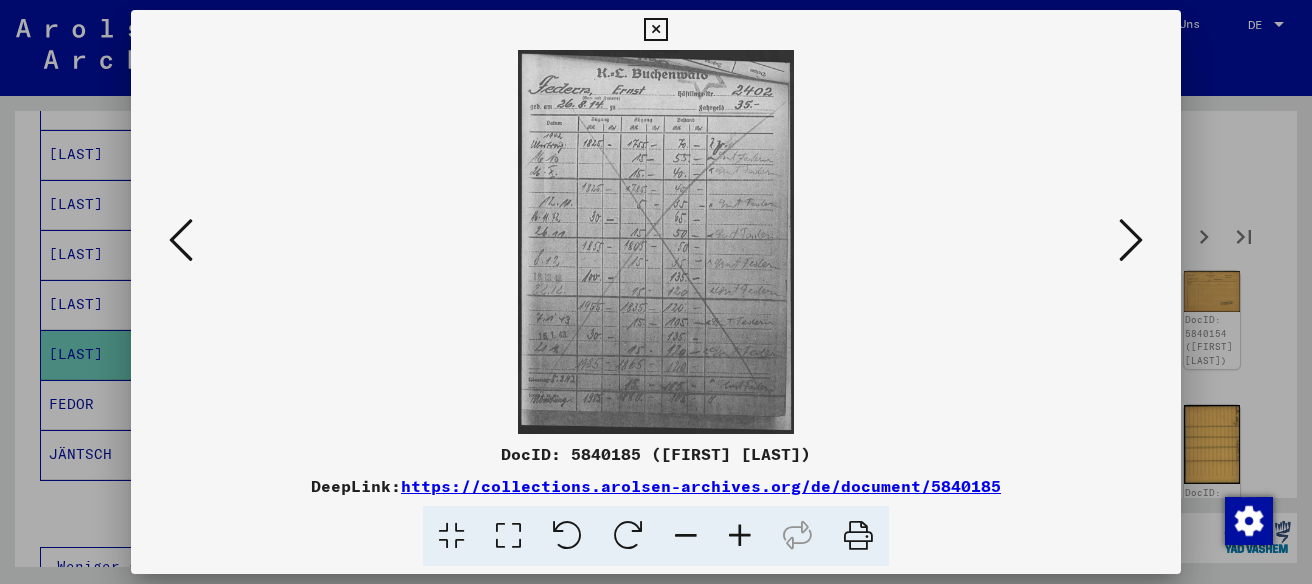 click at bounding box center (1131, 240) 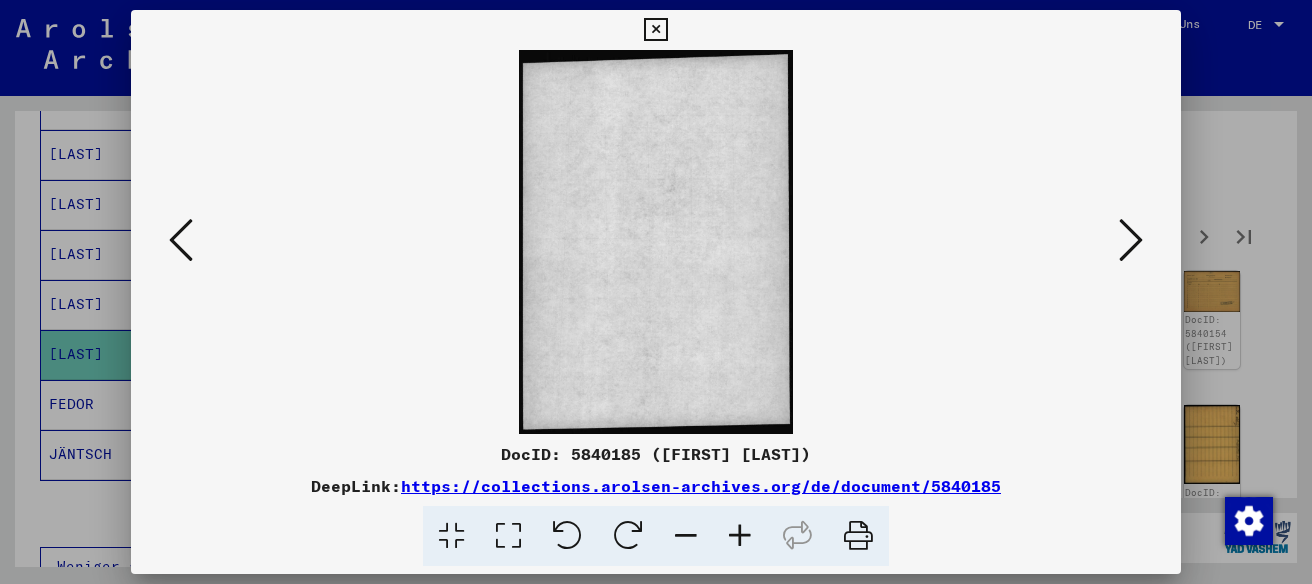 click at bounding box center [1131, 240] 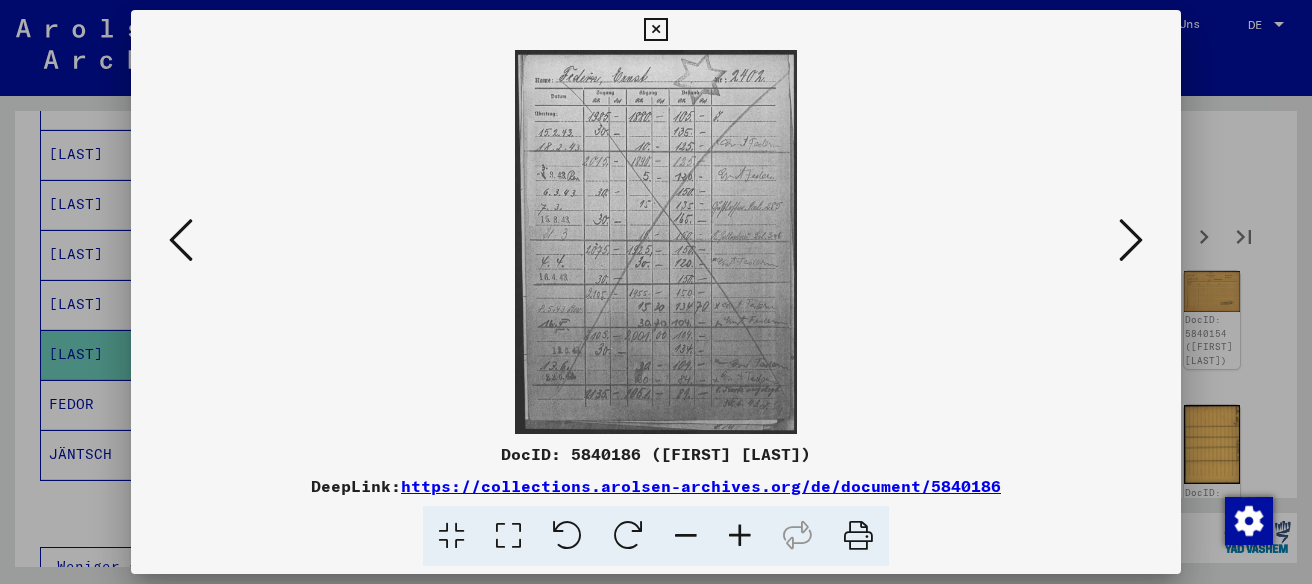 click at bounding box center (1131, 240) 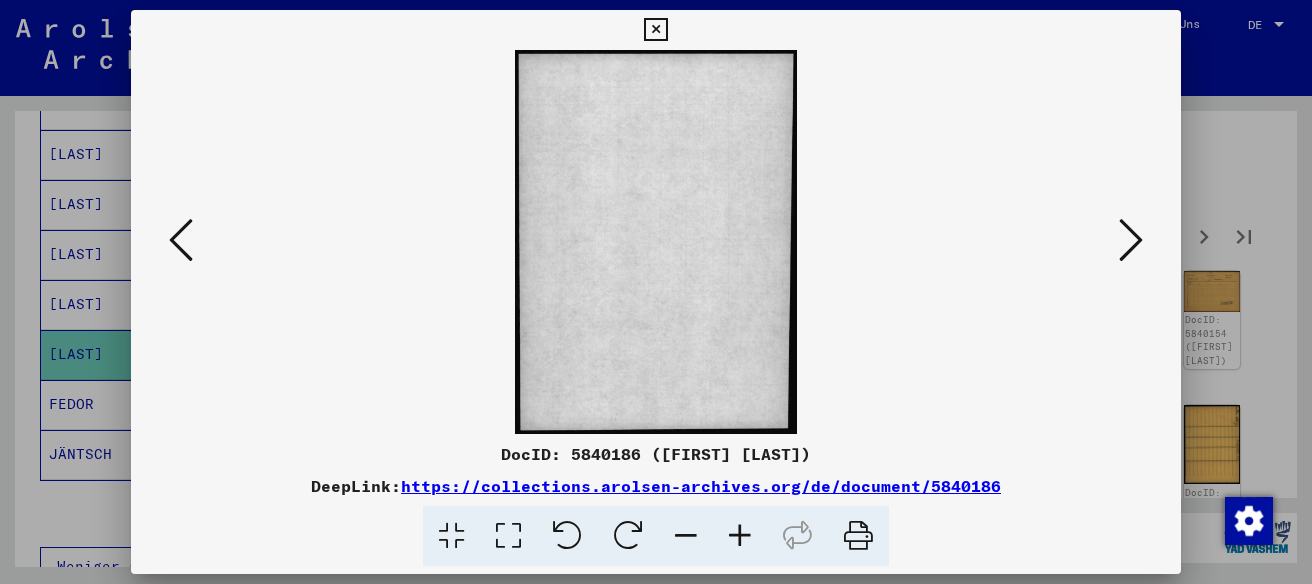 click at bounding box center (1131, 240) 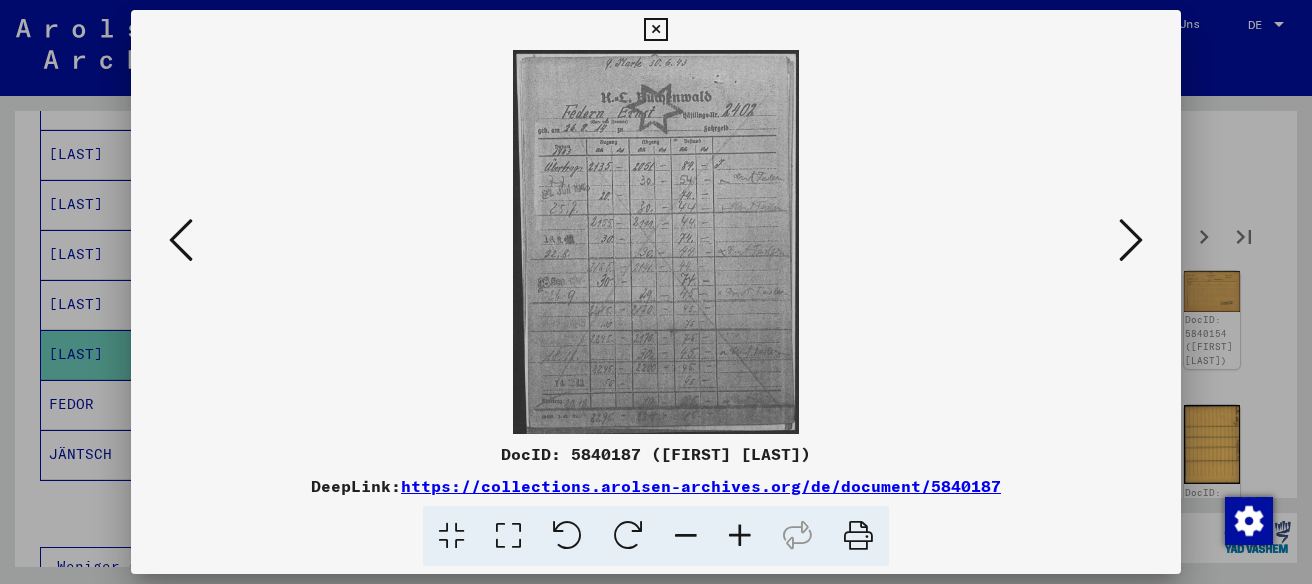 click at bounding box center (1131, 240) 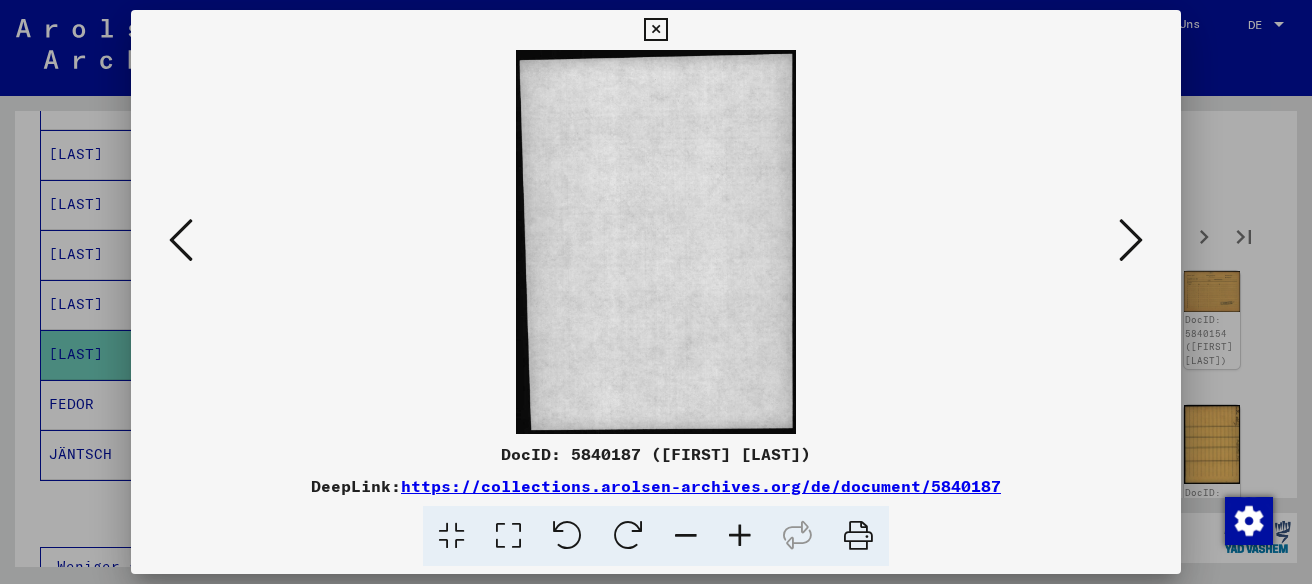 click at bounding box center [1131, 240] 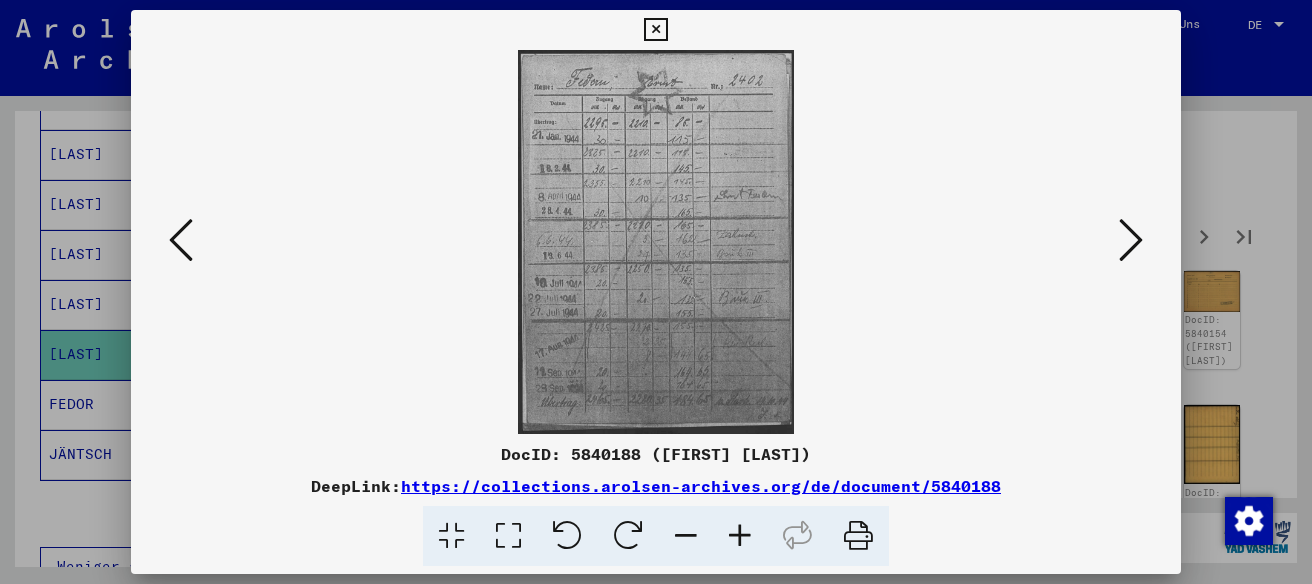 click at bounding box center (1131, 240) 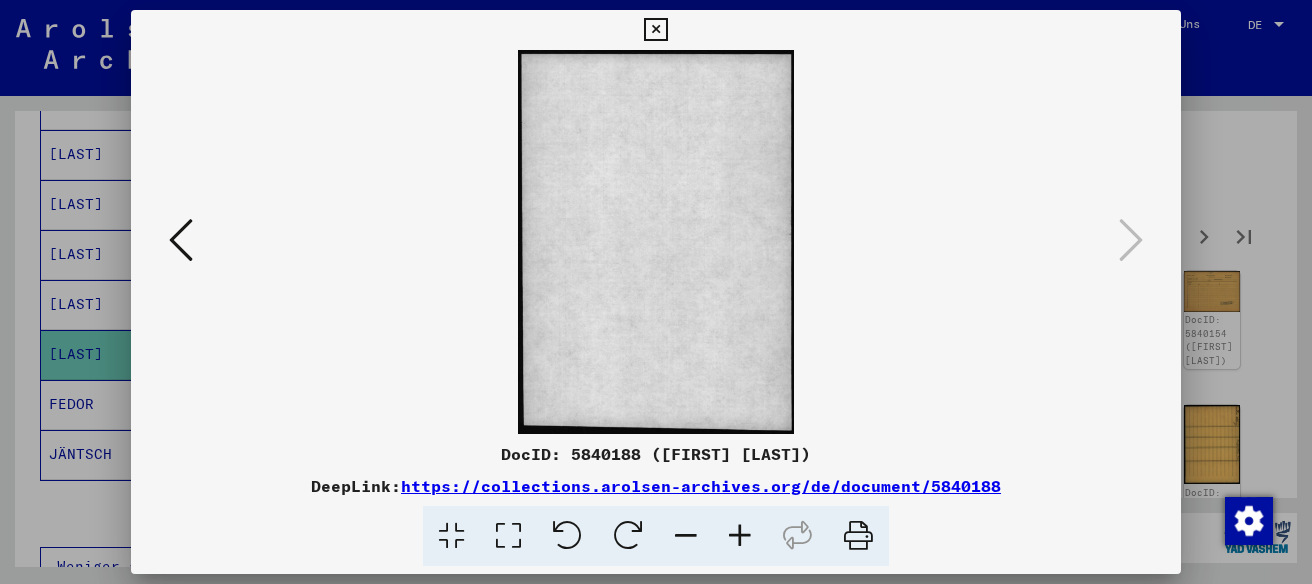 click at bounding box center [655, 30] 